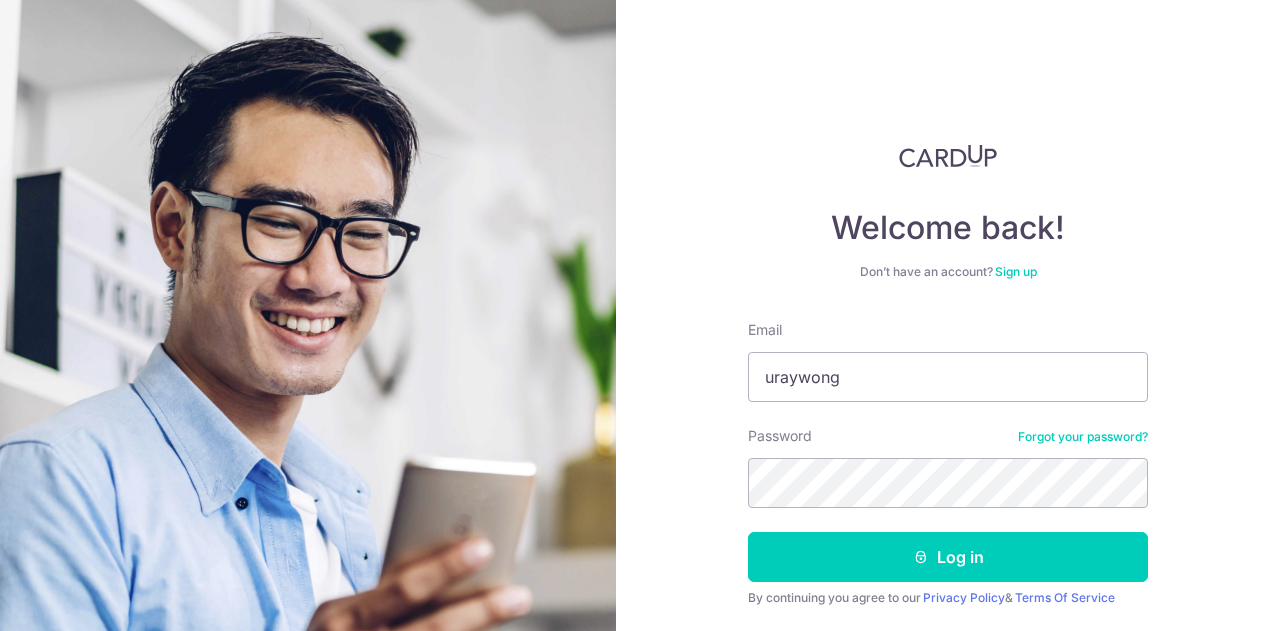 scroll, scrollTop: 0, scrollLeft: 0, axis: both 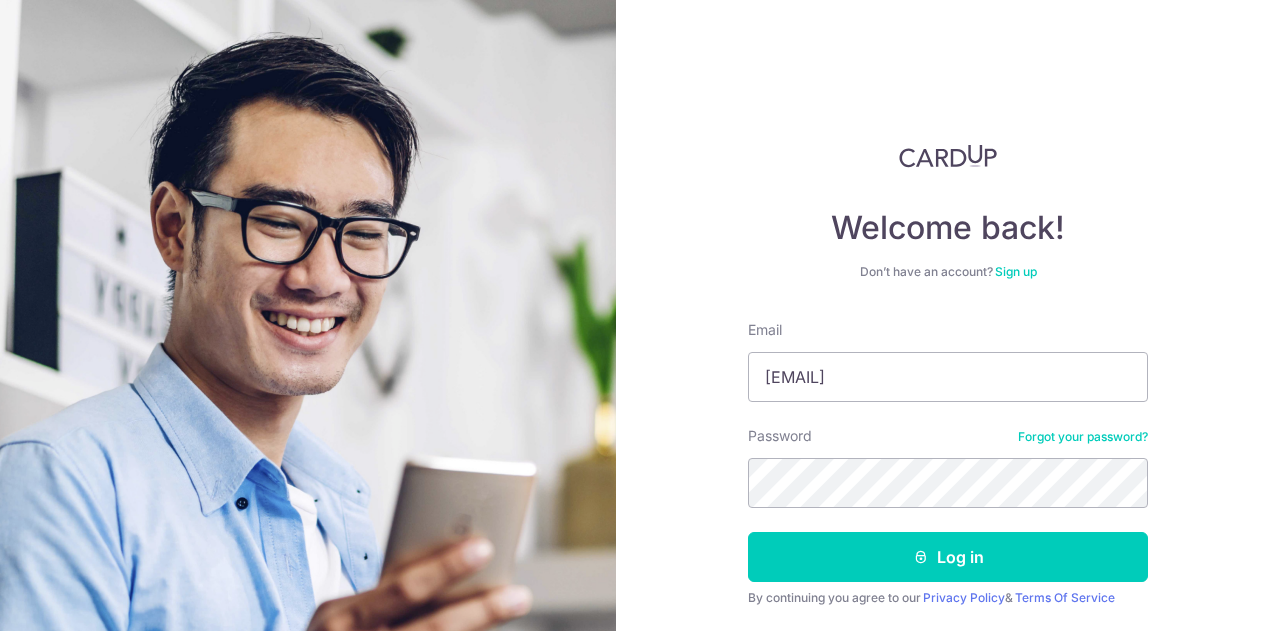 type on "[EMAIL]" 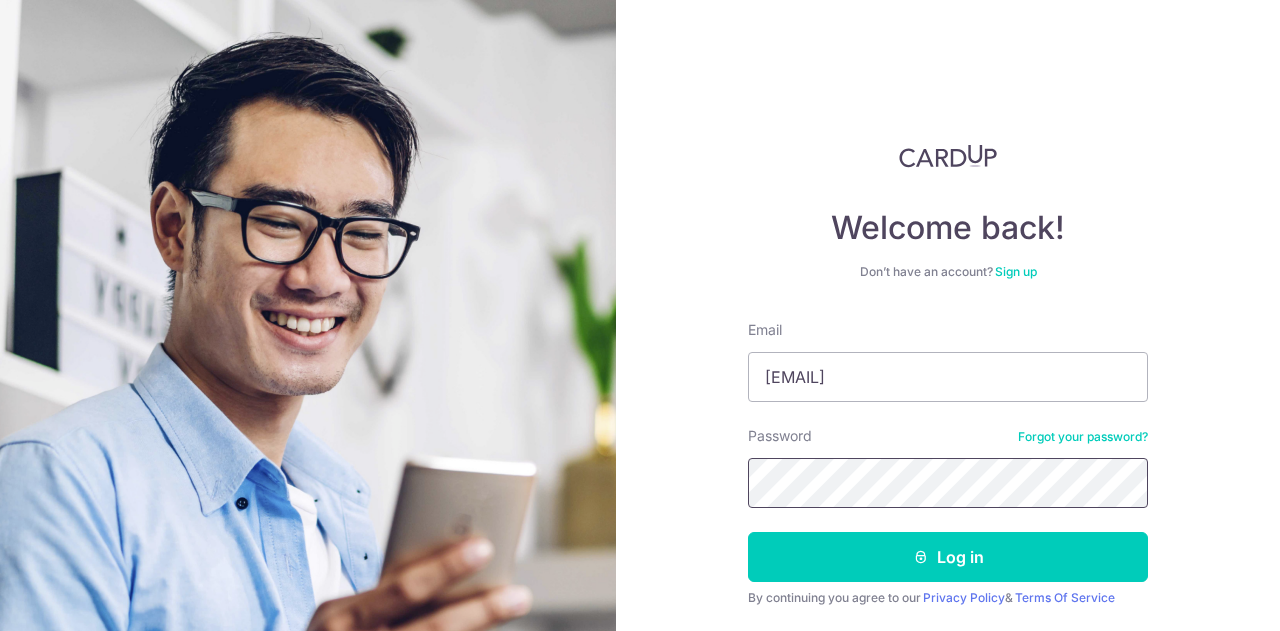 click on "Log in" at bounding box center [948, 557] 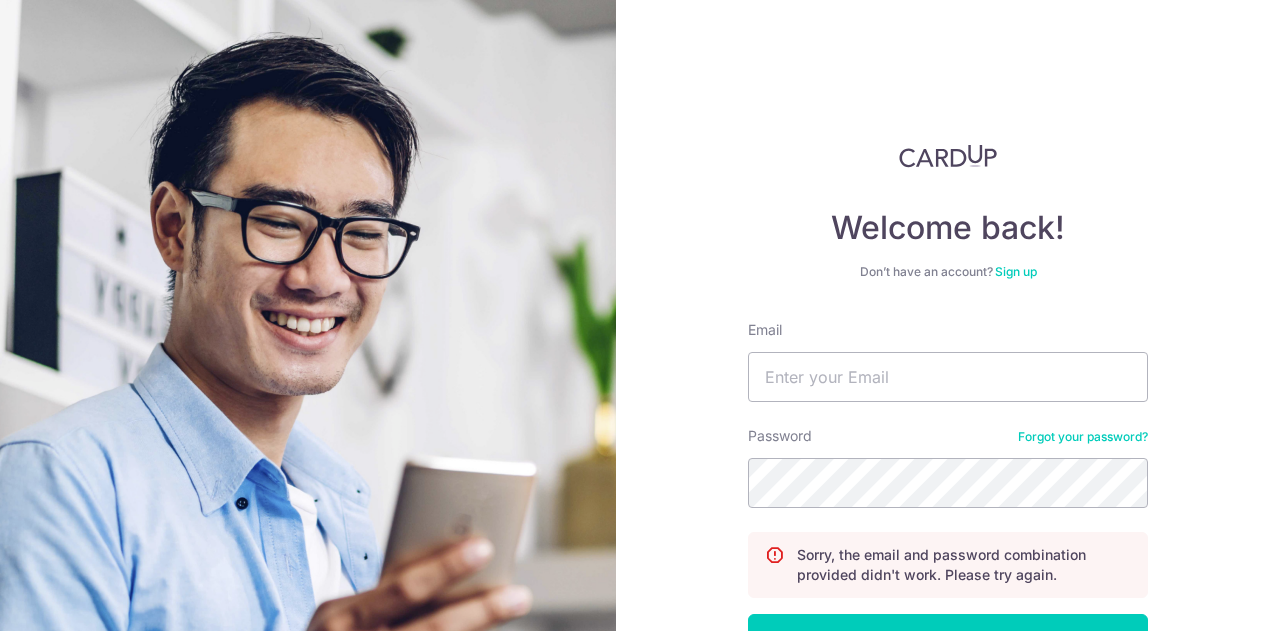 scroll, scrollTop: 0, scrollLeft: 0, axis: both 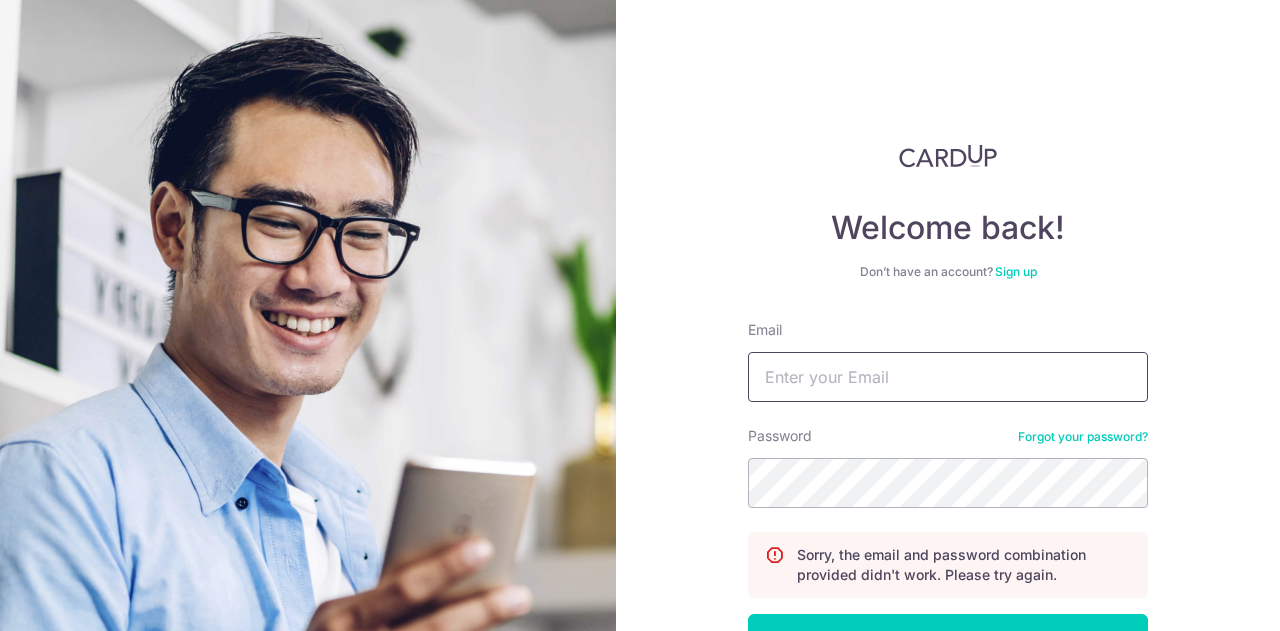 click on "Email" at bounding box center (948, 377) 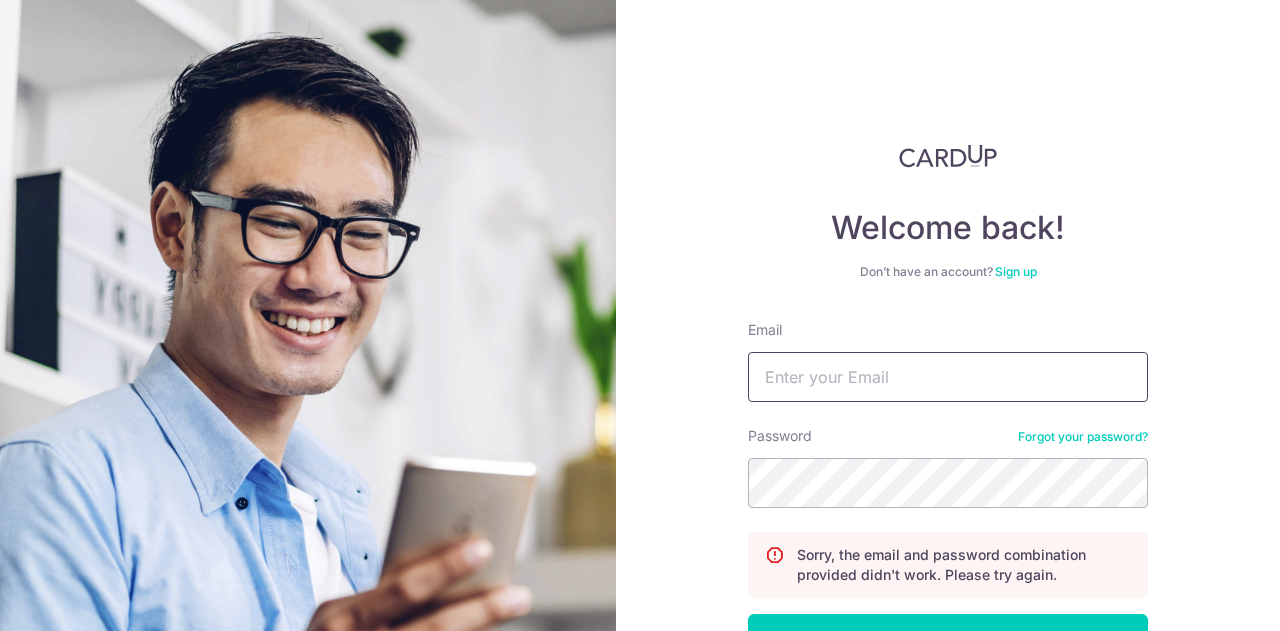 type on "[EMAIL]" 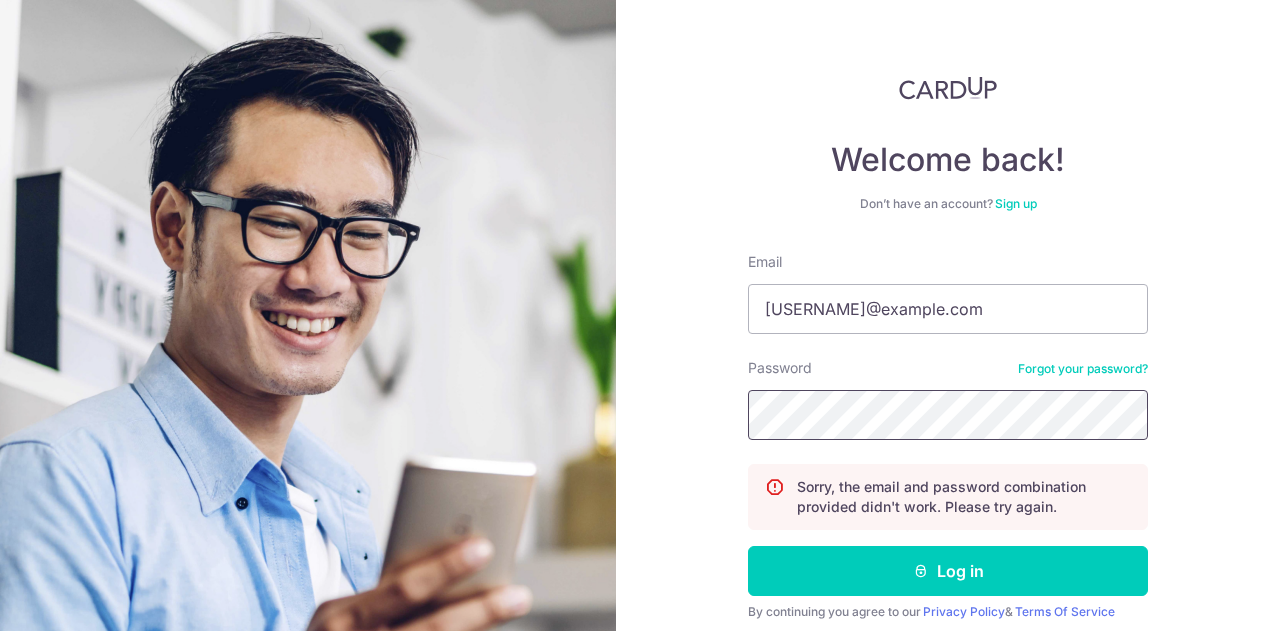 scroll, scrollTop: 100, scrollLeft: 0, axis: vertical 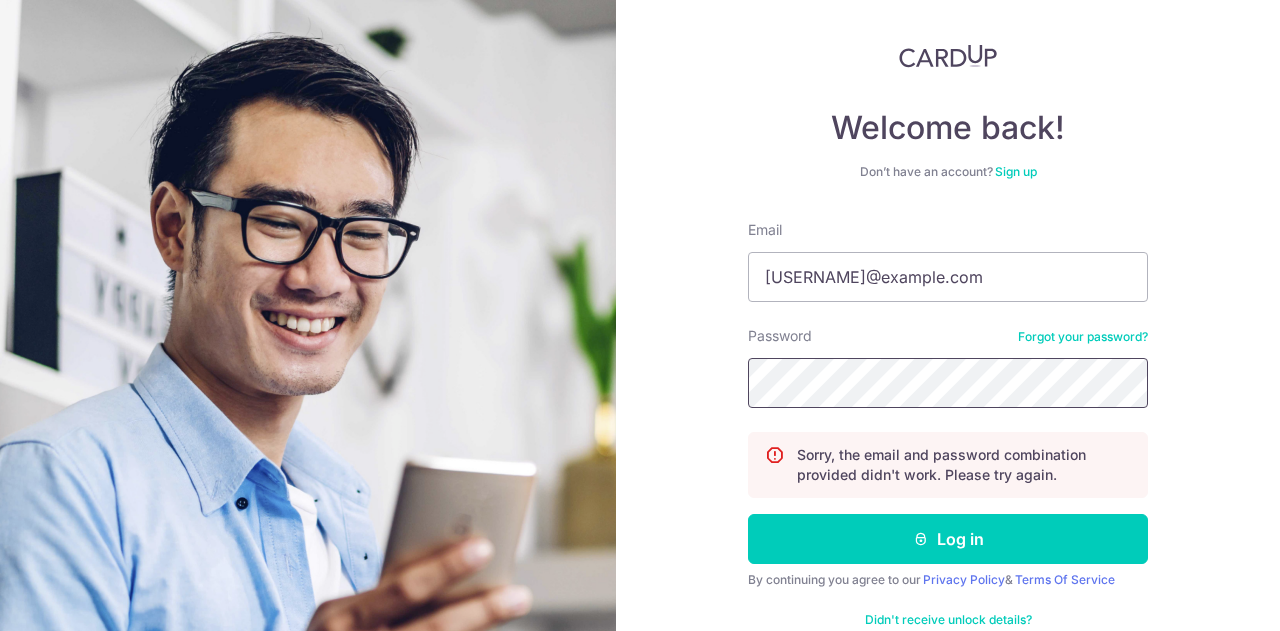 click on "Log in" at bounding box center [948, 539] 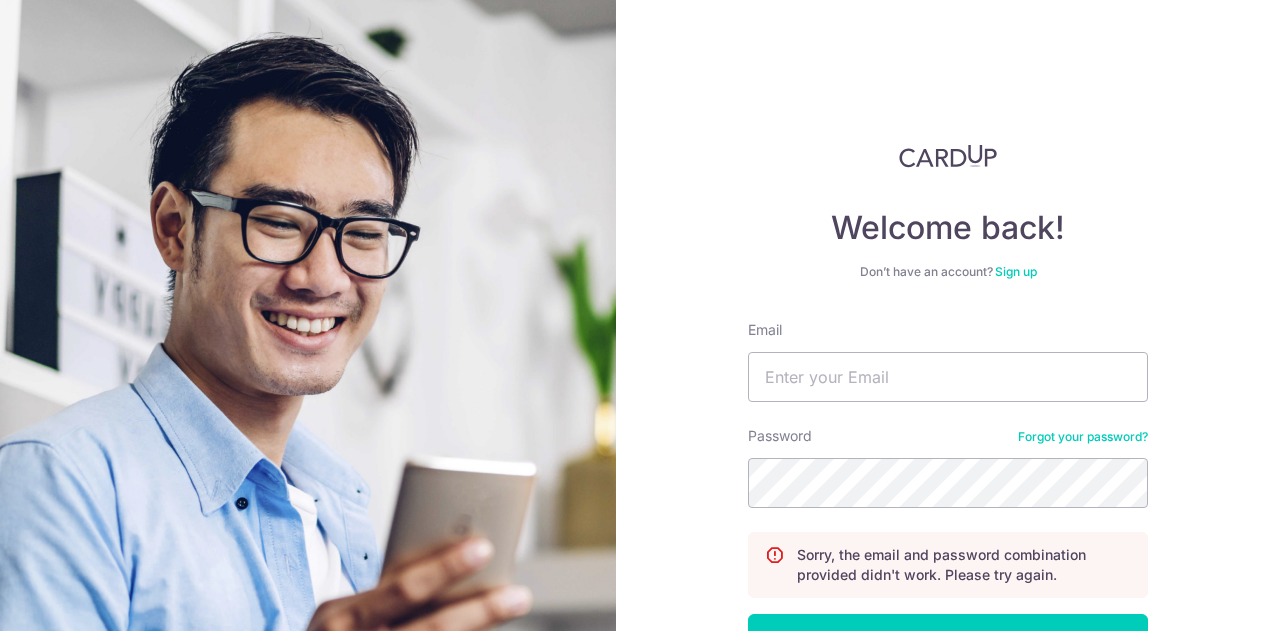 scroll, scrollTop: 0, scrollLeft: 0, axis: both 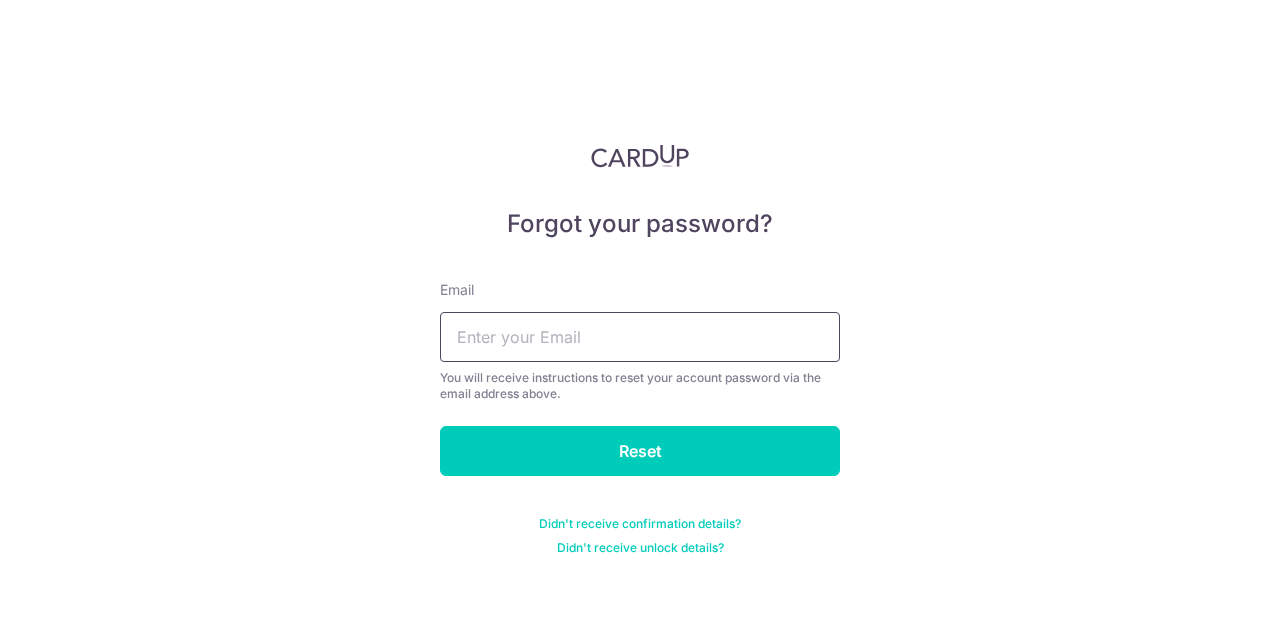 click at bounding box center (640, 337) 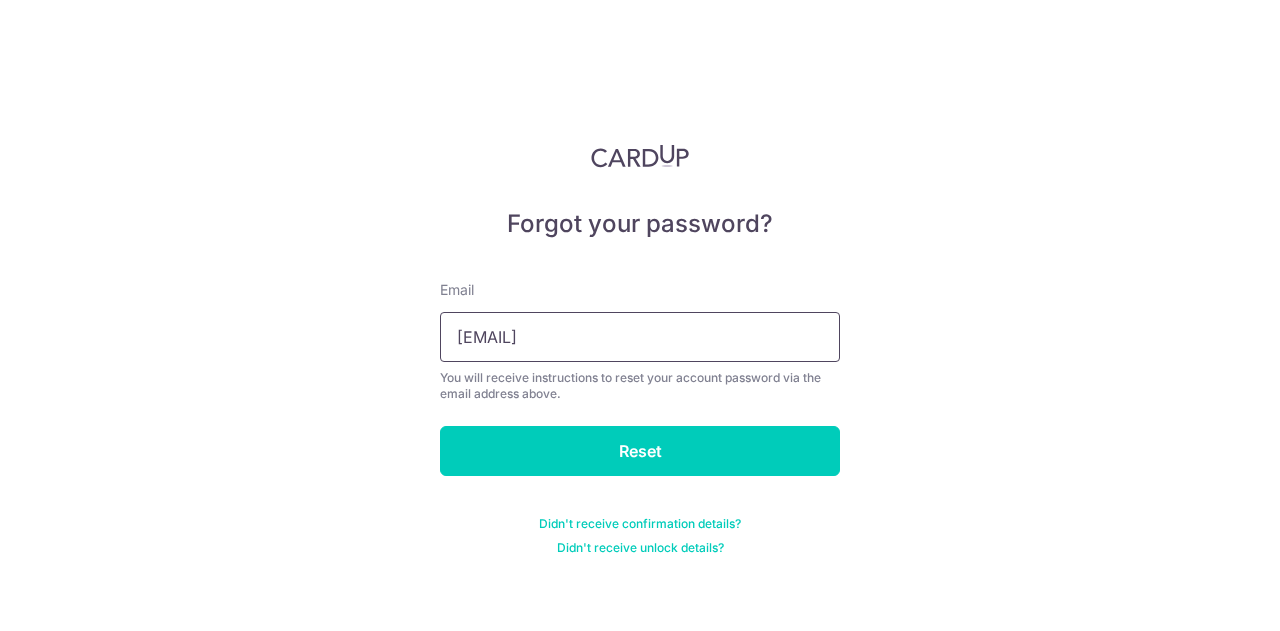type on "[USERNAME]@example.com" 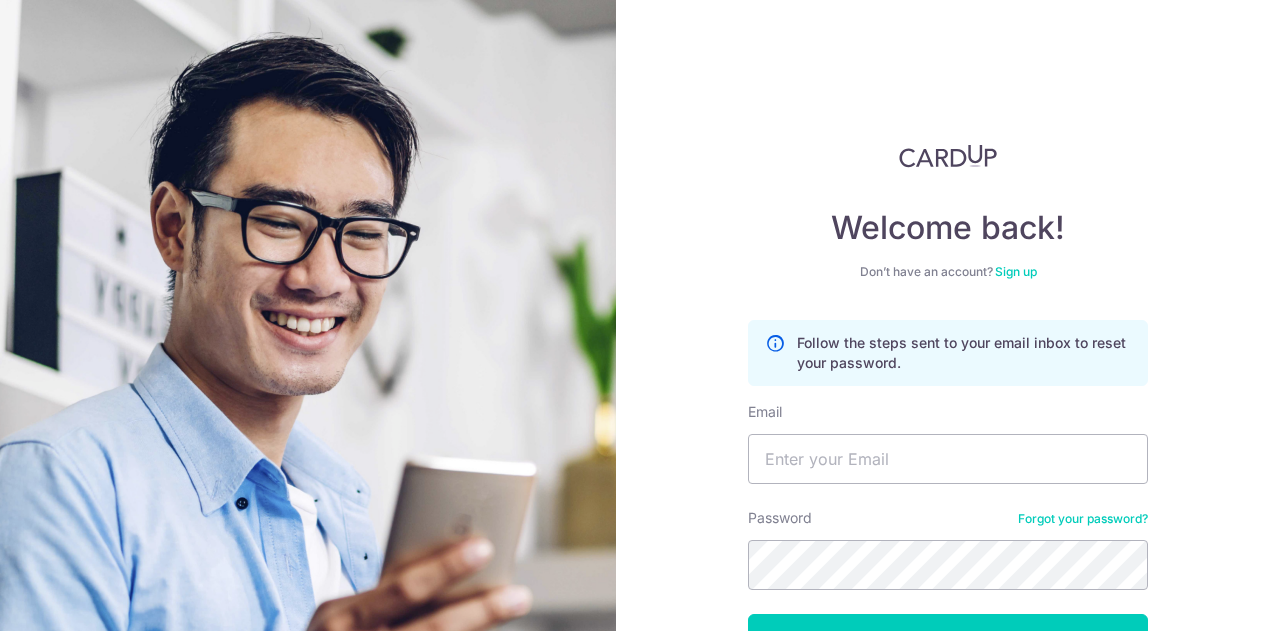 scroll, scrollTop: 0, scrollLeft: 0, axis: both 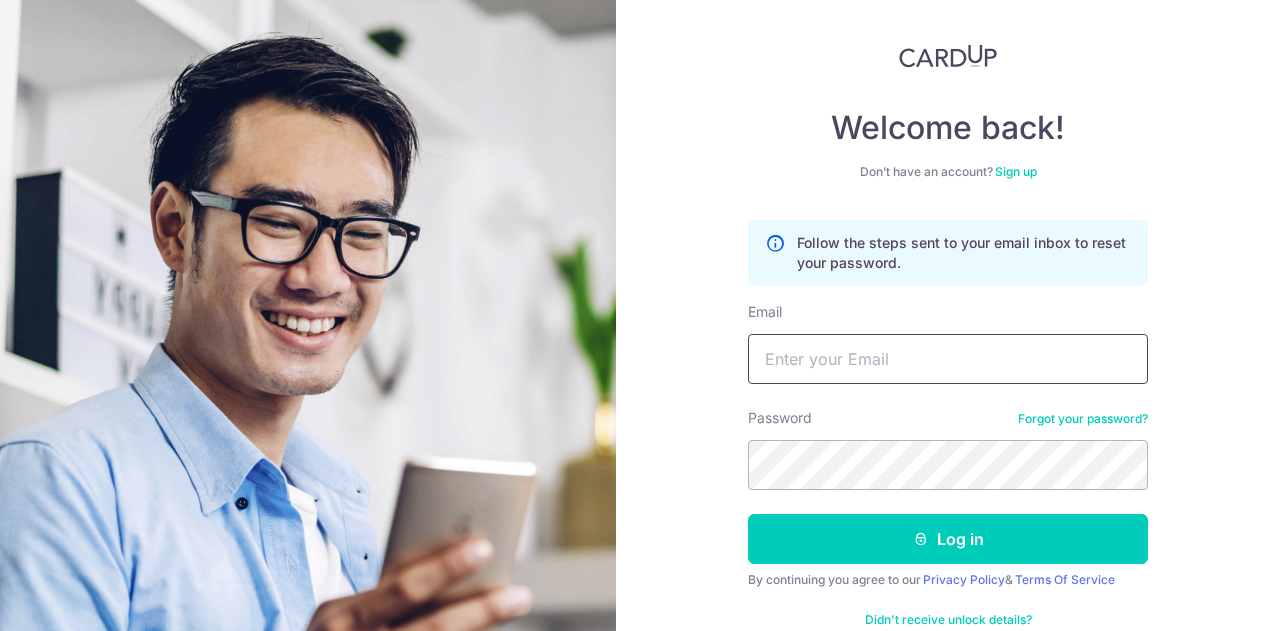 click on "Email" at bounding box center [948, 359] 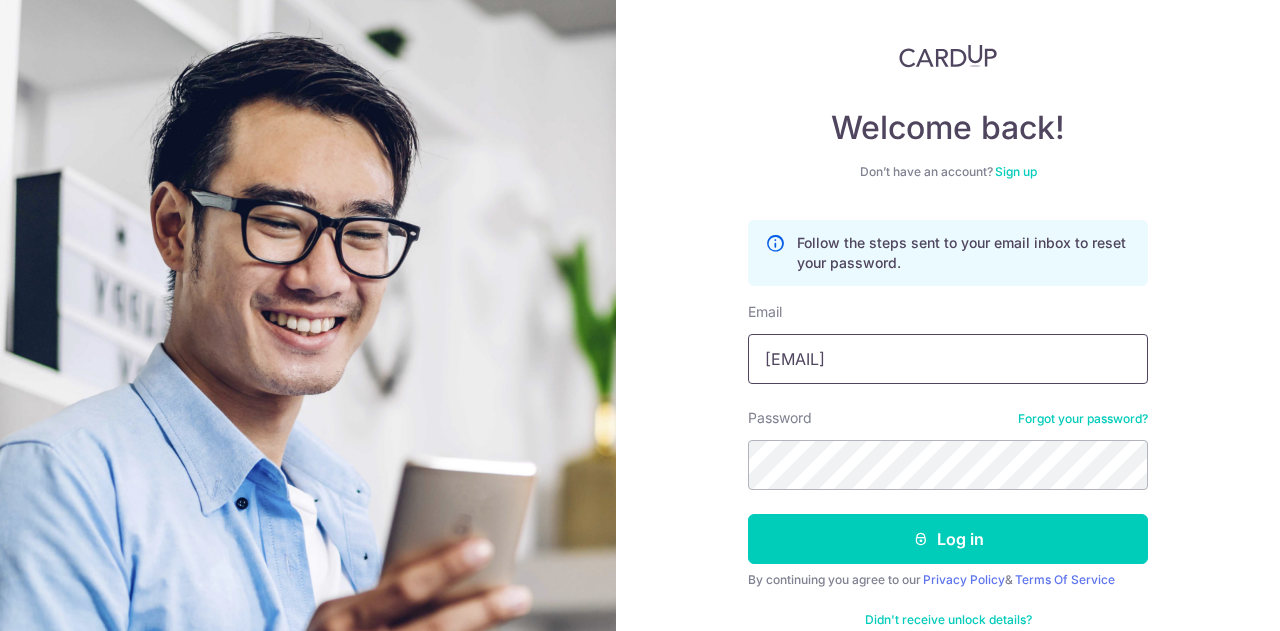 type on "uraywong@gmail.com" 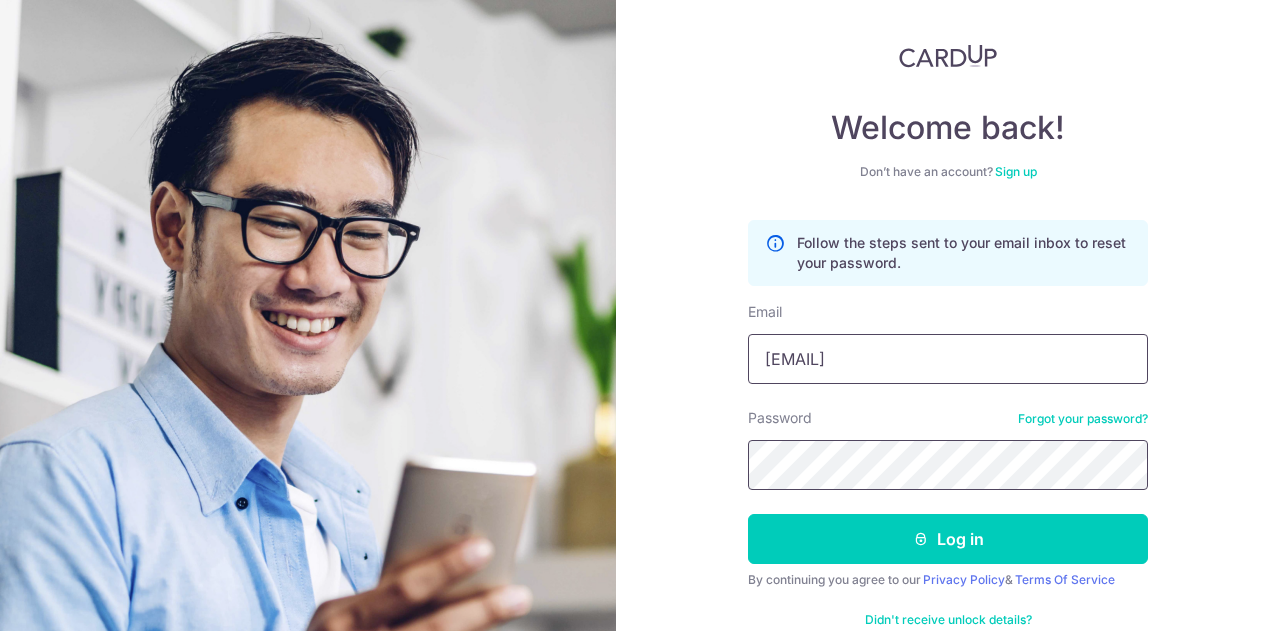 click on "Log in" at bounding box center [948, 539] 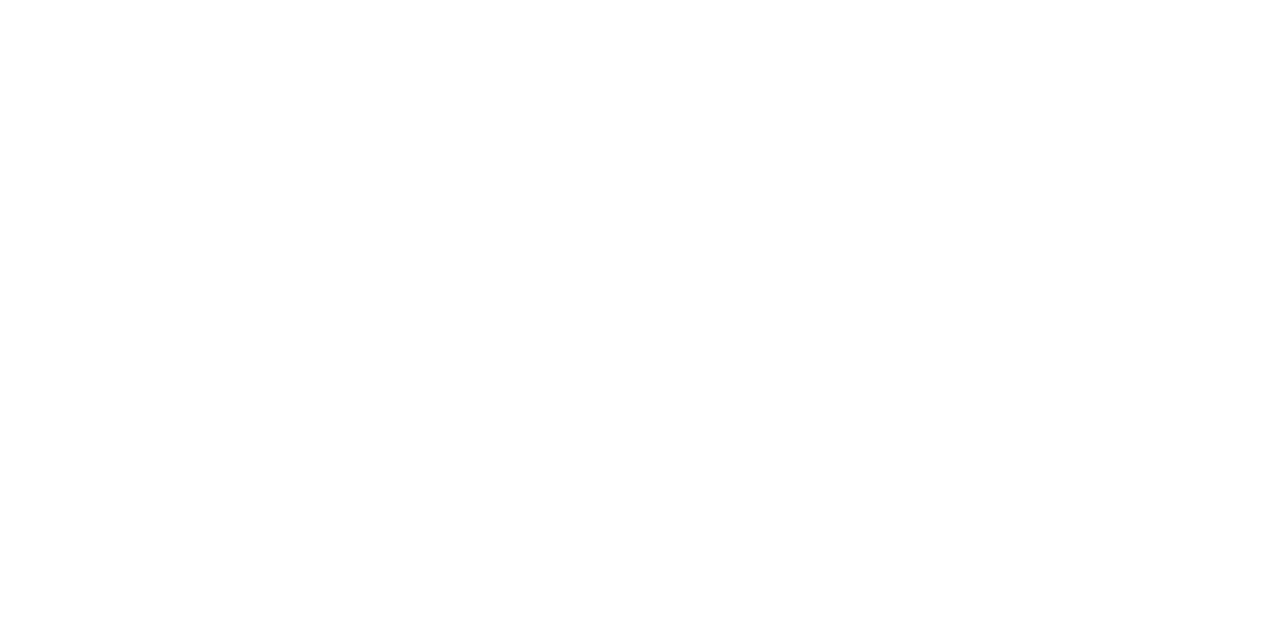 scroll, scrollTop: 0, scrollLeft: 0, axis: both 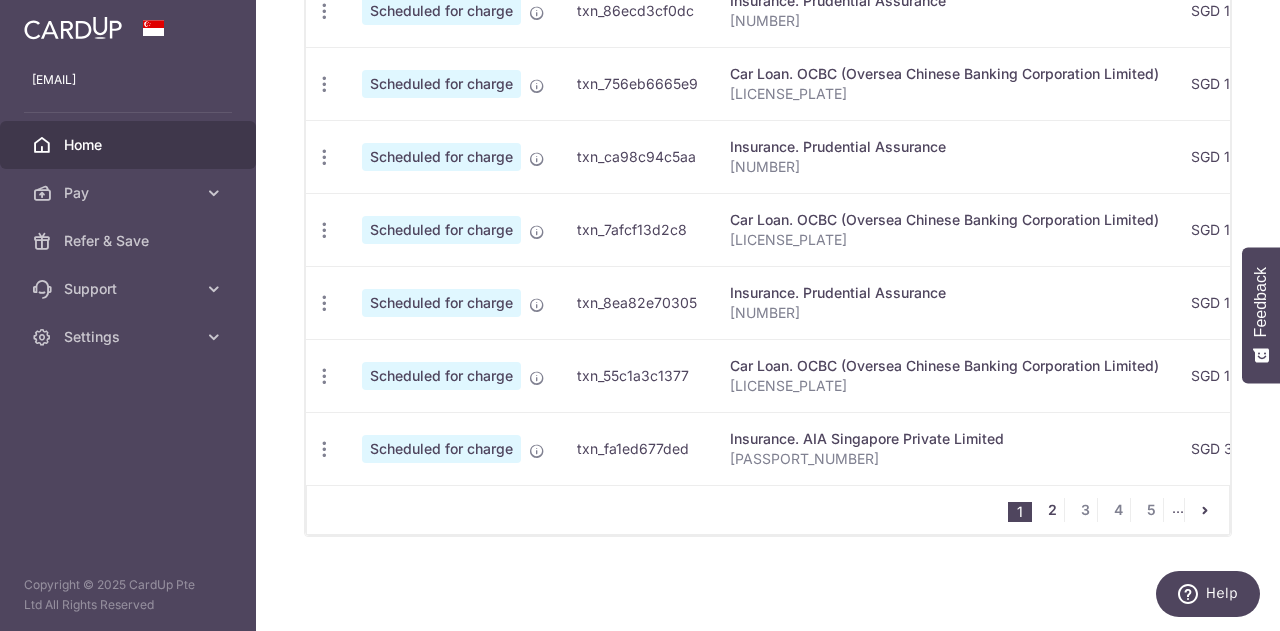 click on "2" at bounding box center (1052, 510) 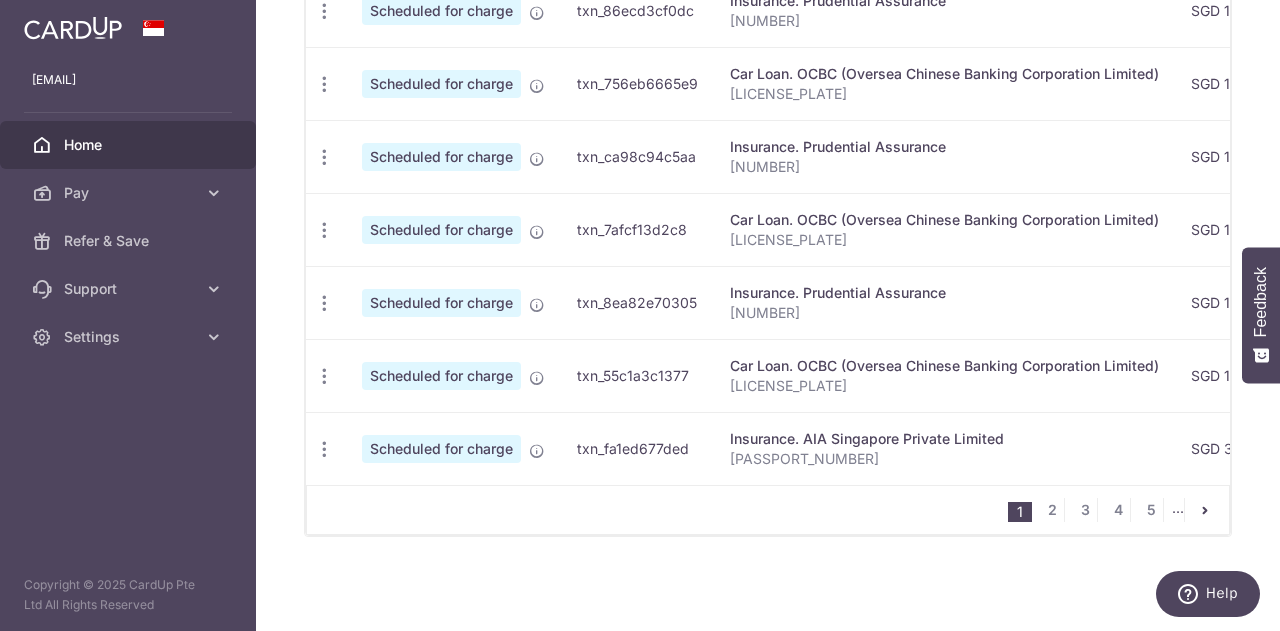 scroll, scrollTop: 152, scrollLeft: 0, axis: vertical 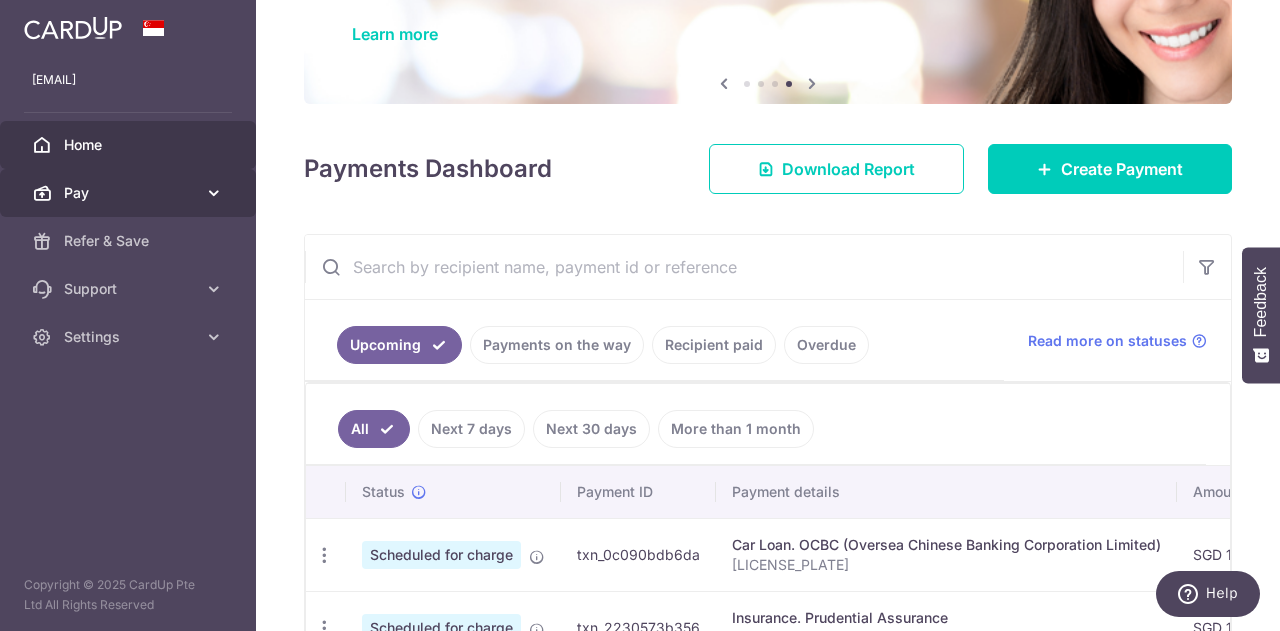 click at bounding box center (214, 193) 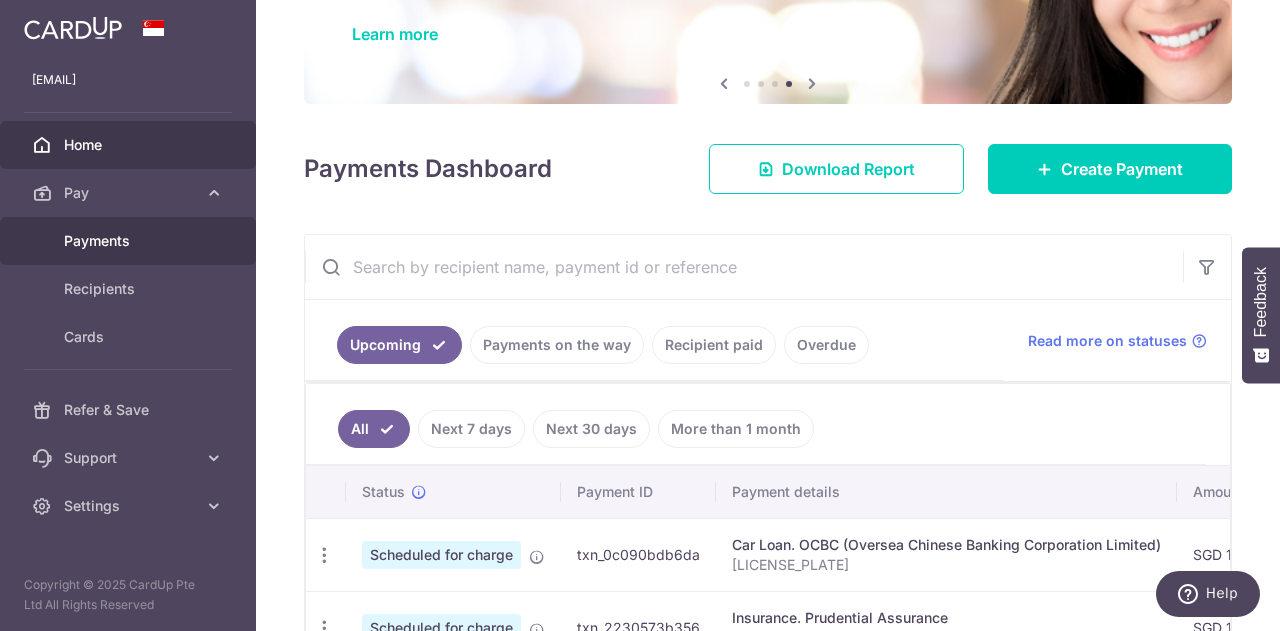 click on "Payments" at bounding box center (130, 241) 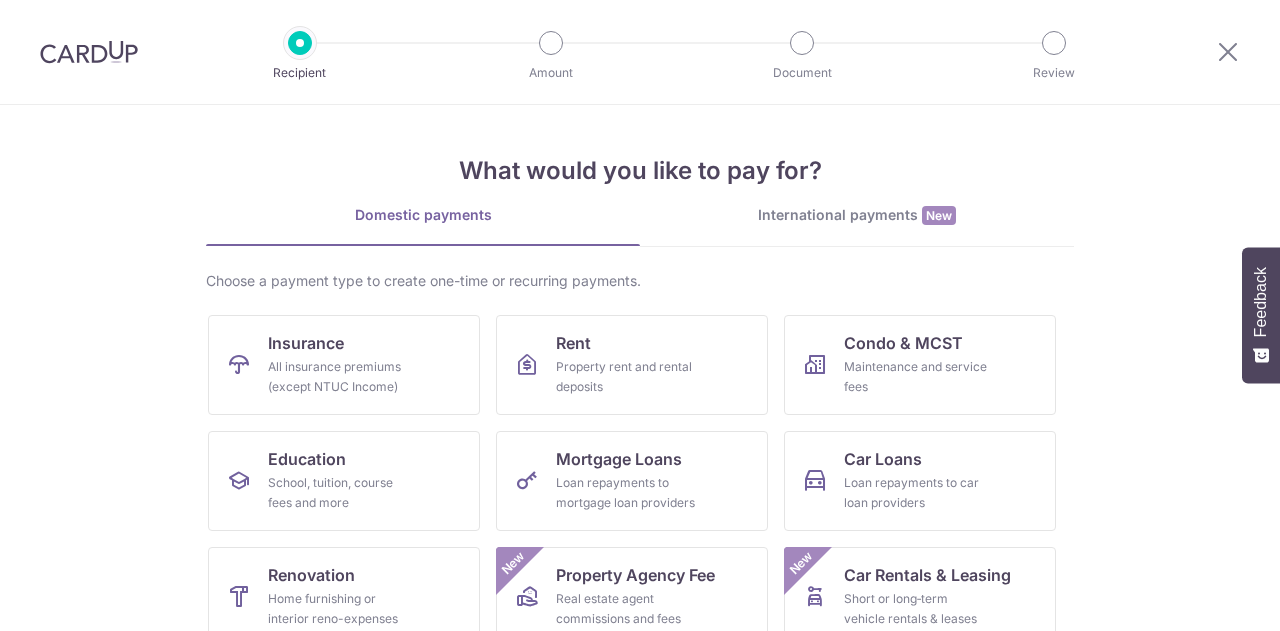 scroll, scrollTop: 0, scrollLeft: 0, axis: both 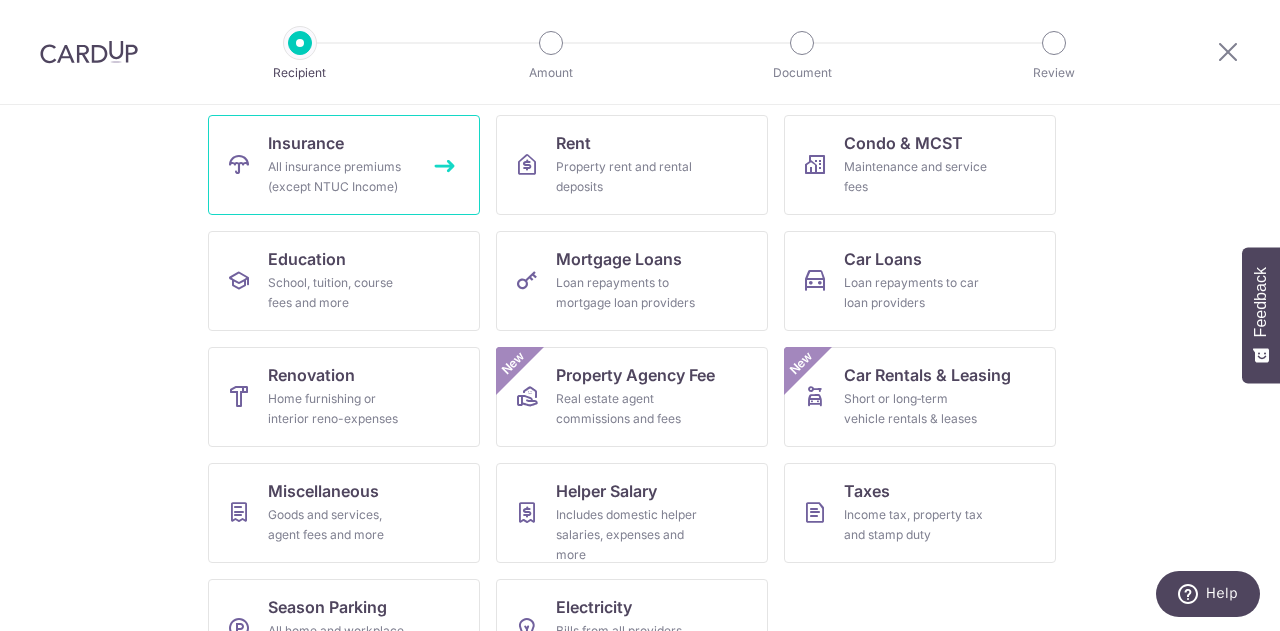 click on "All insurance premiums (except NTUC Income)" at bounding box center (340, 177) 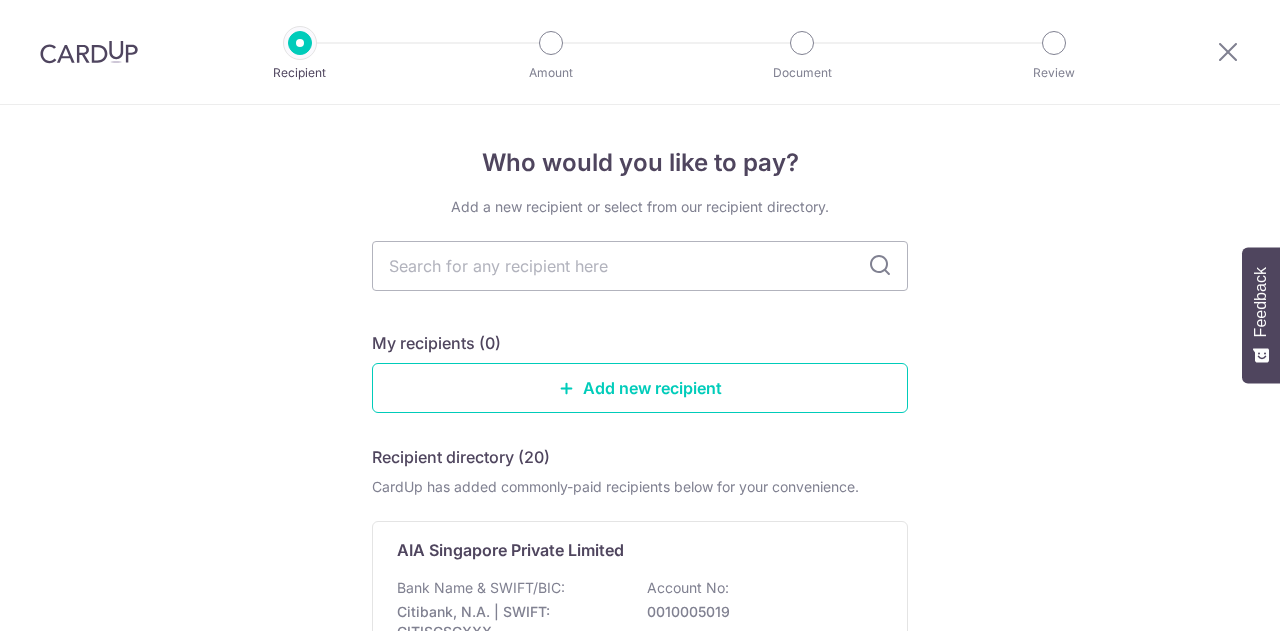scroll, scrollTop: 0, scrollLeft: 0, axis: both 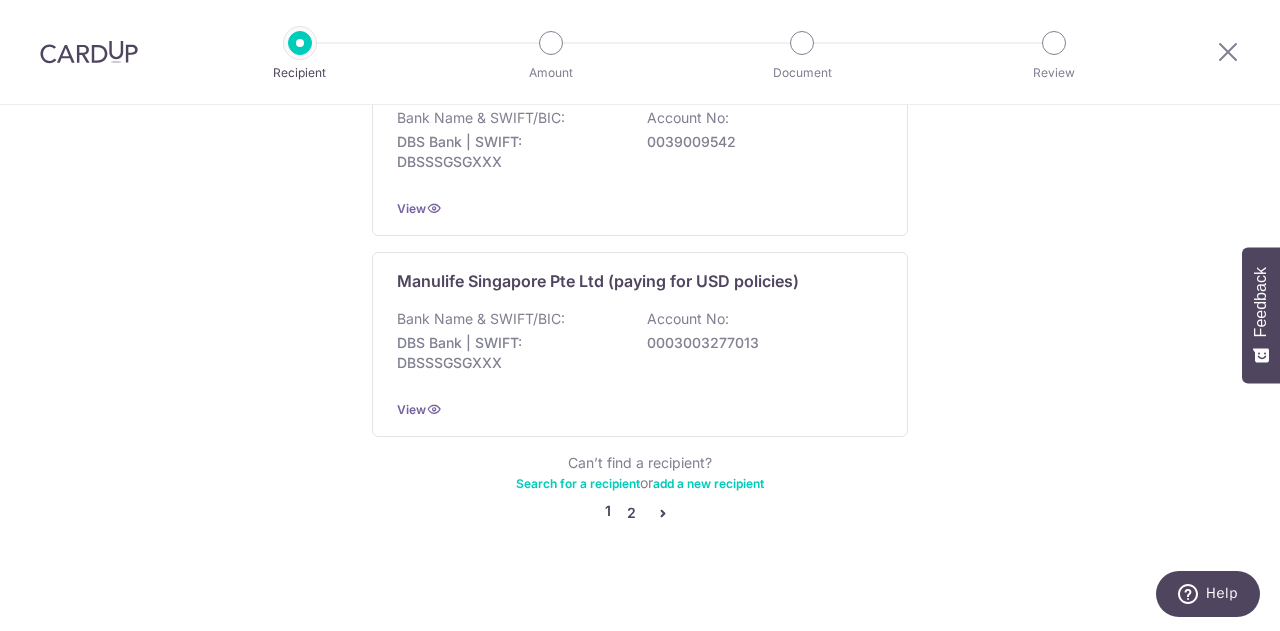 click on "2" at bounding box center [631, 513] 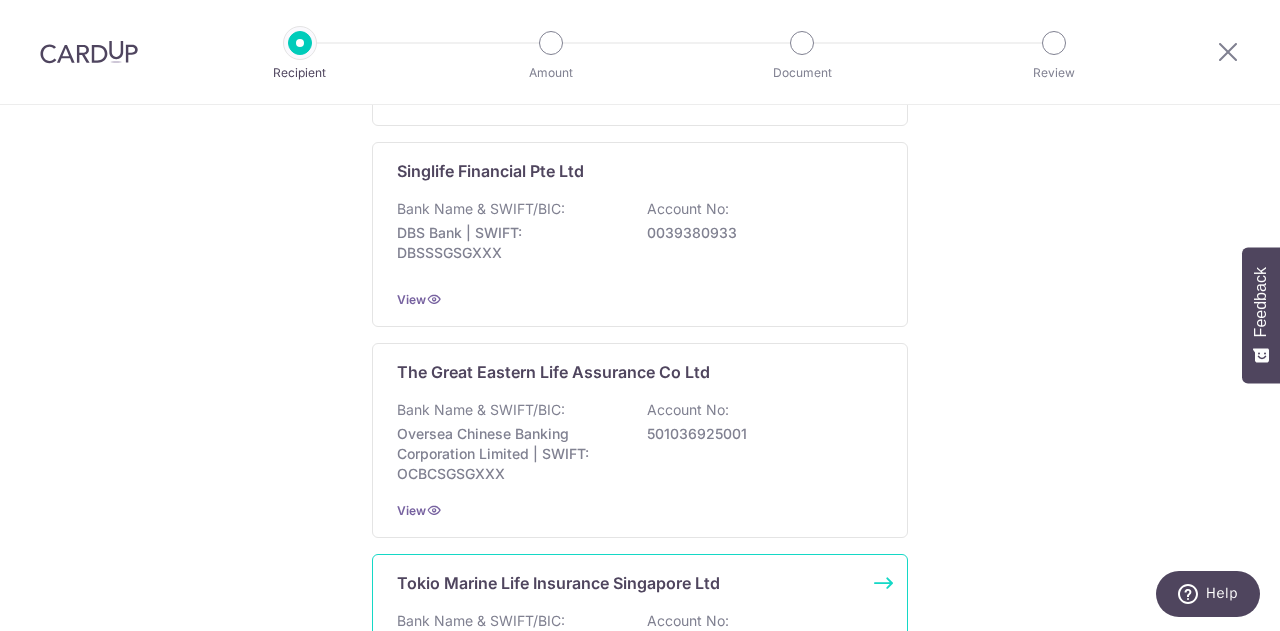 scroll, scrollTop: 1698, scrollLeft: 0, axis: vertical 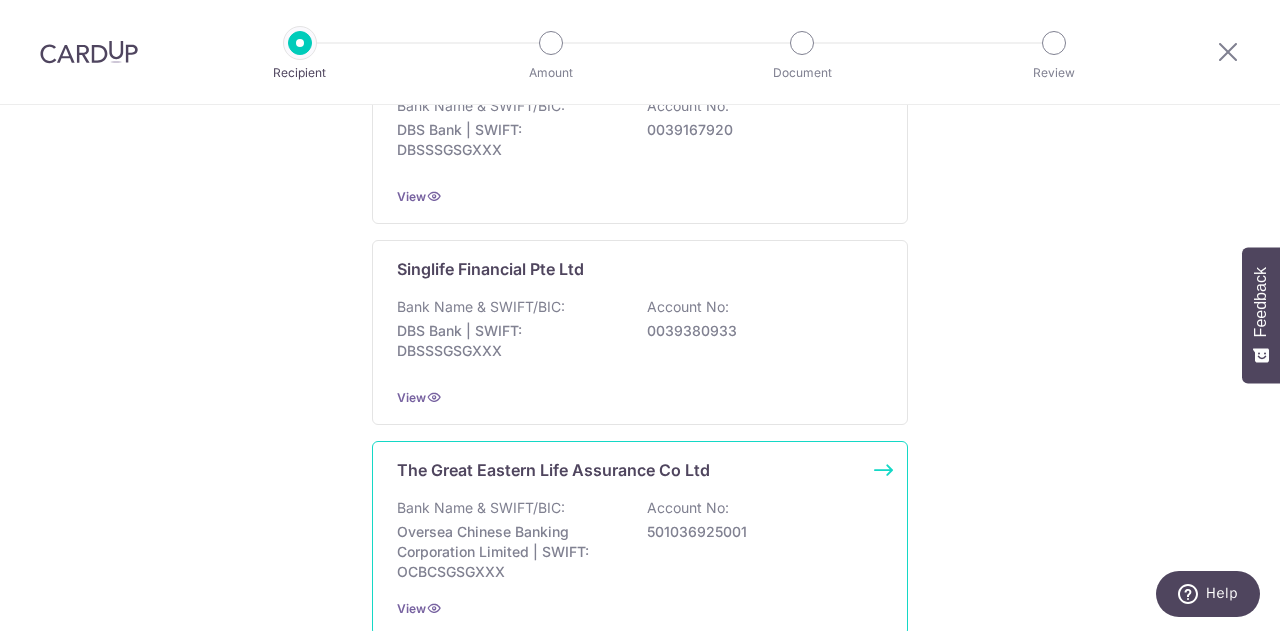 click on "The Great Eastern Life Assurance Co Ltd" at bounding box center [553, 470] 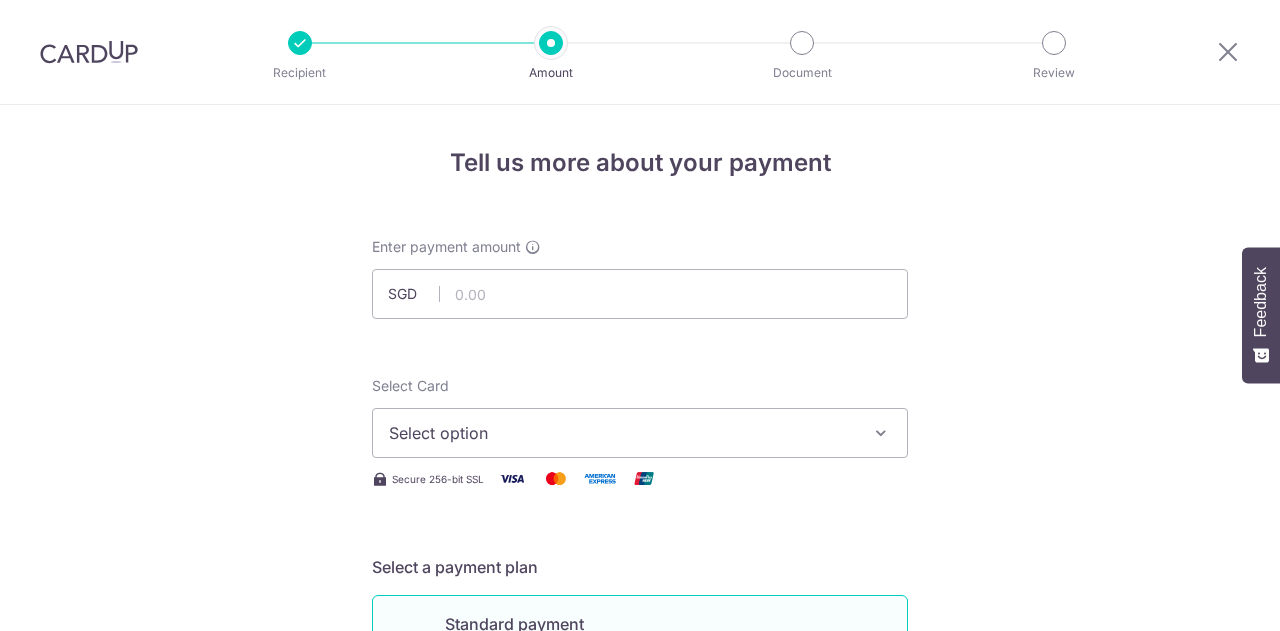 click at bounding box center (640, 294) 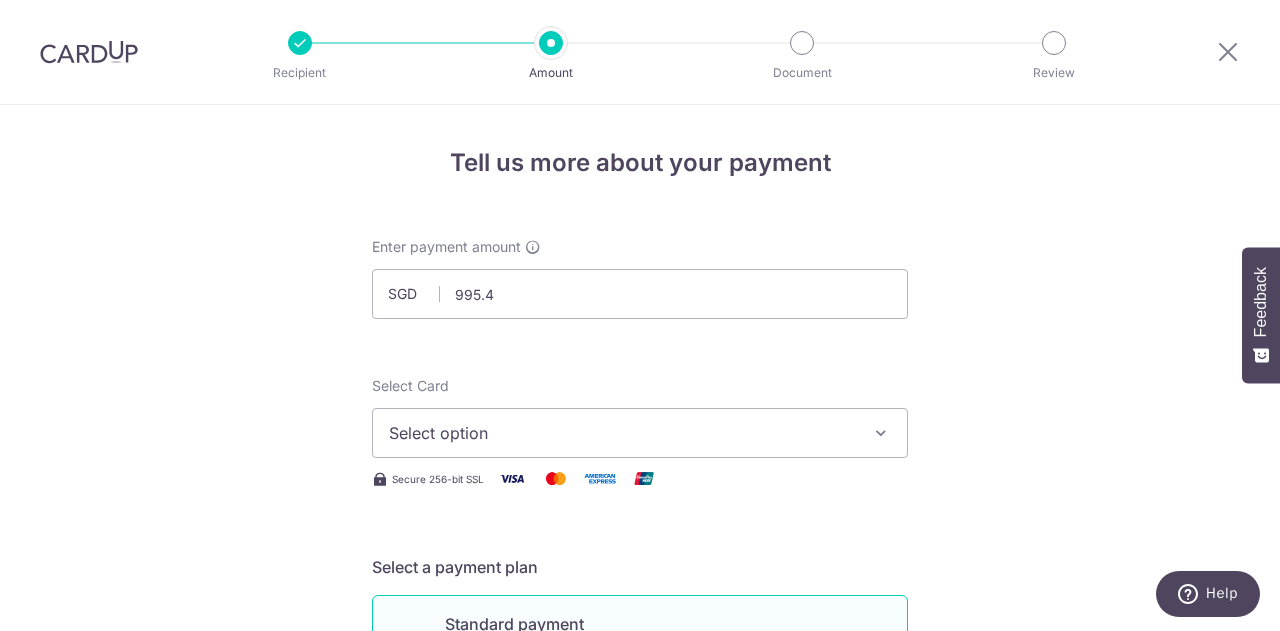 type on "995.45" 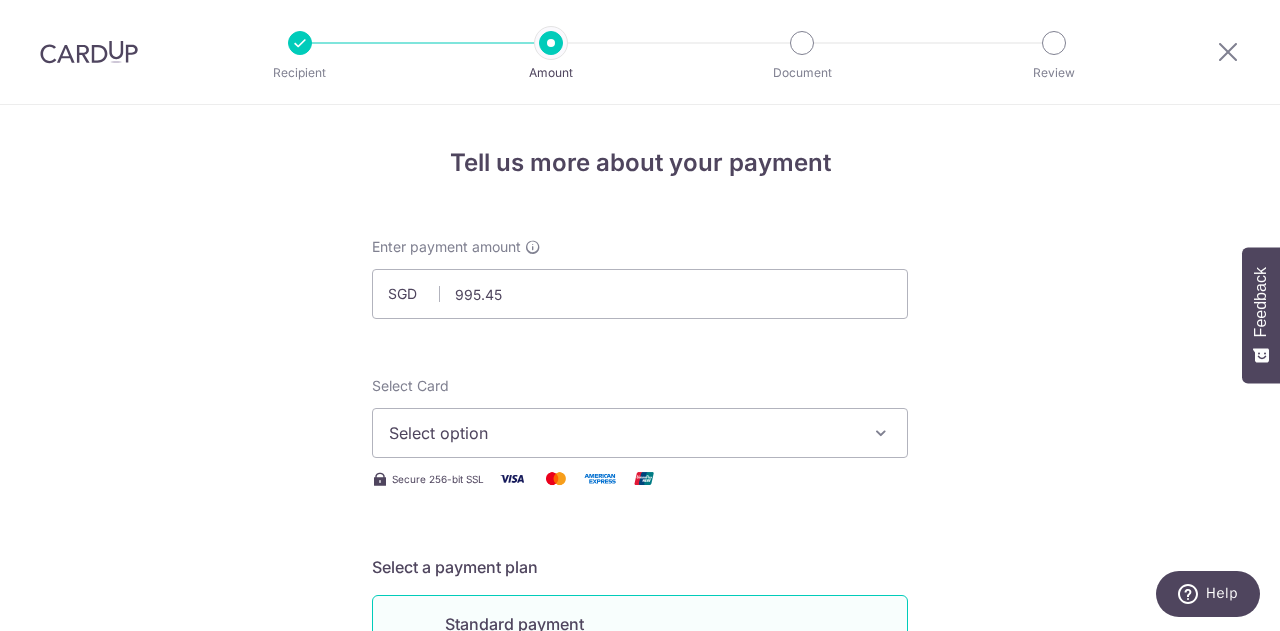 click on "Select option" at bounding box center [622, 433] 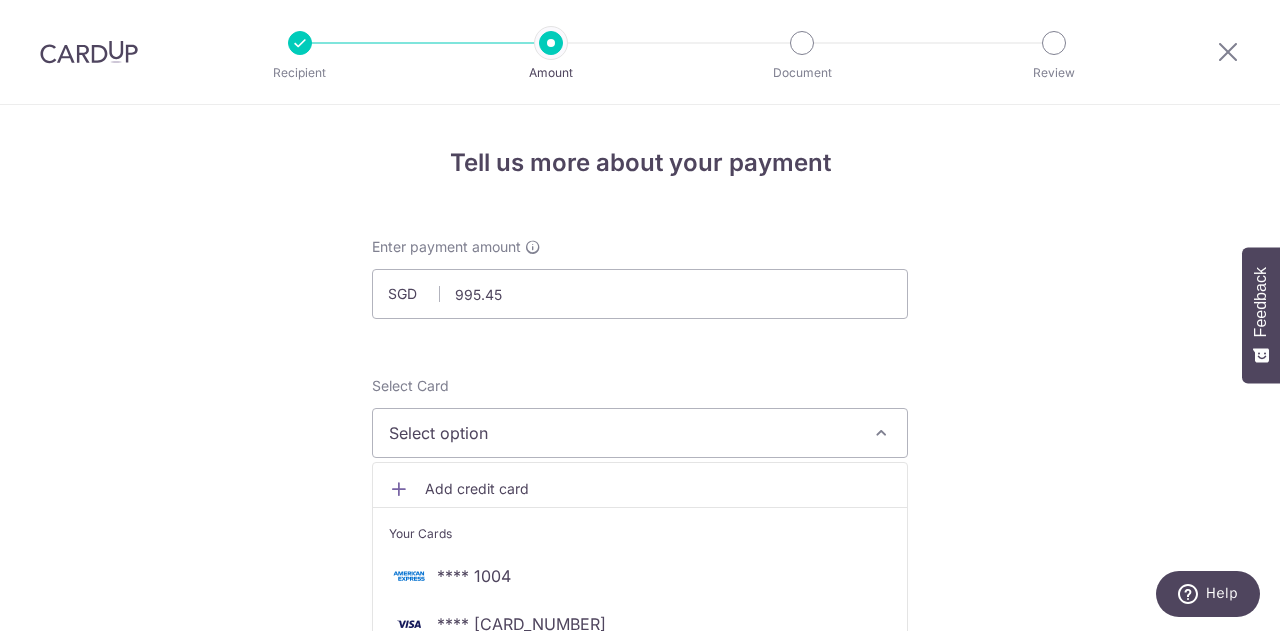 scroll, scrollTop: 200, scrollLeft: 0, axis: vertical 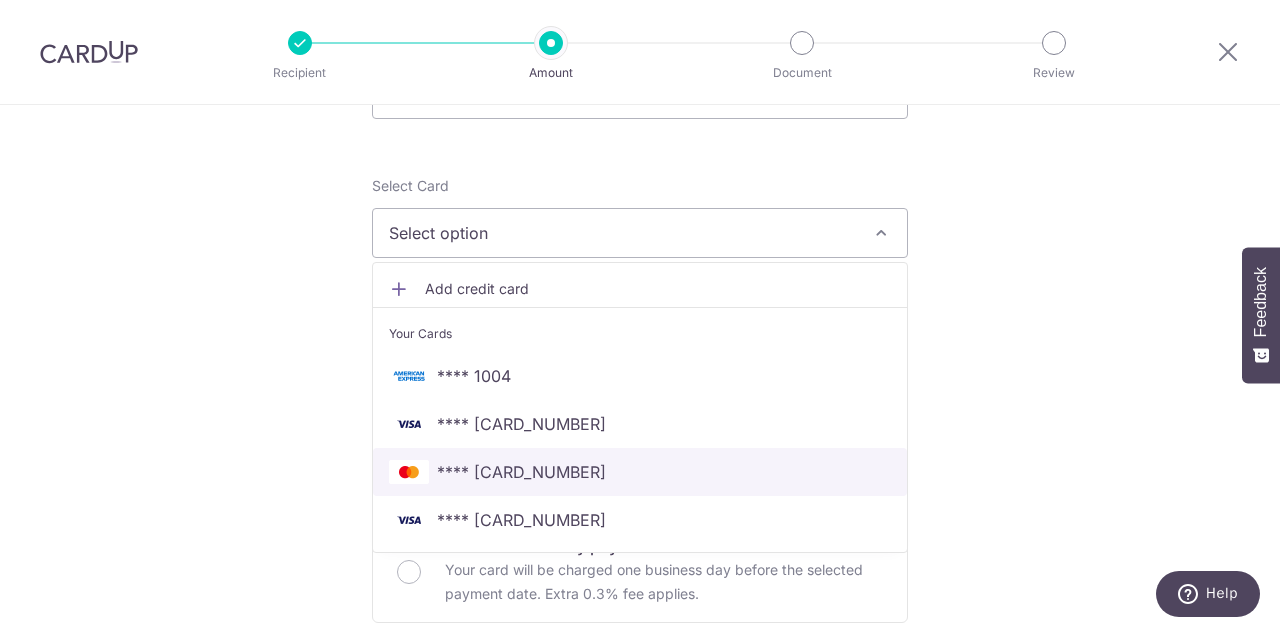 click on "**** [CARD_NUMBER]" at bounding box center [521, 472] 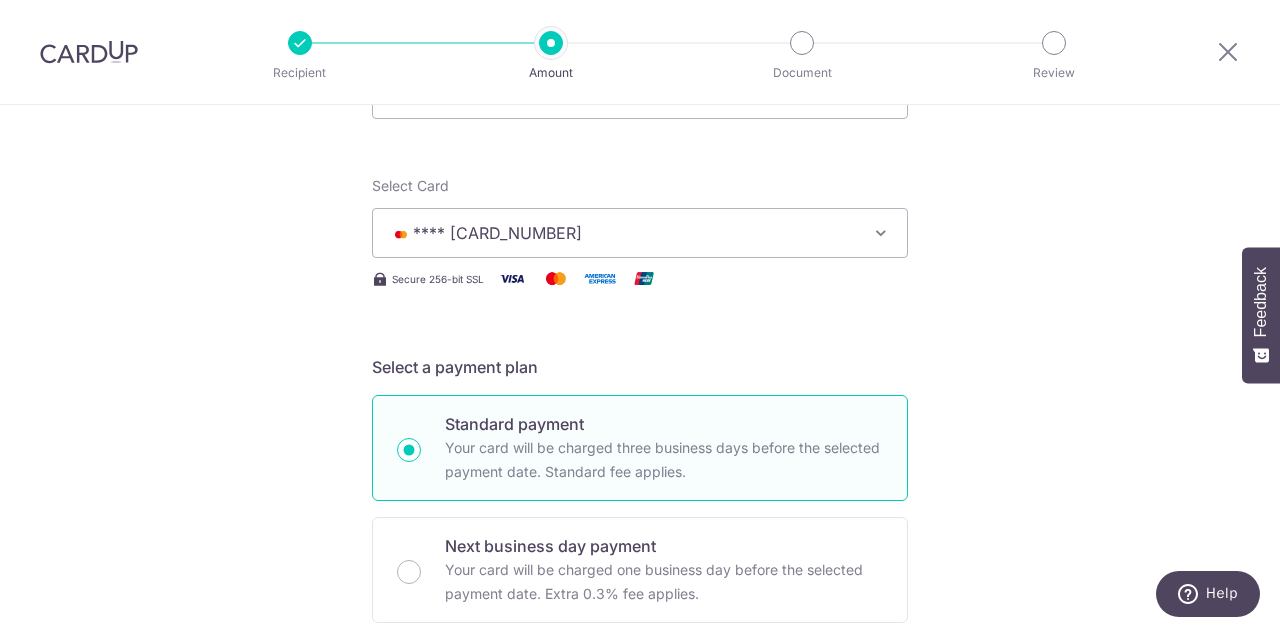 click on "**** [CARD_NUMBER]" at bounding box center (622, 233) 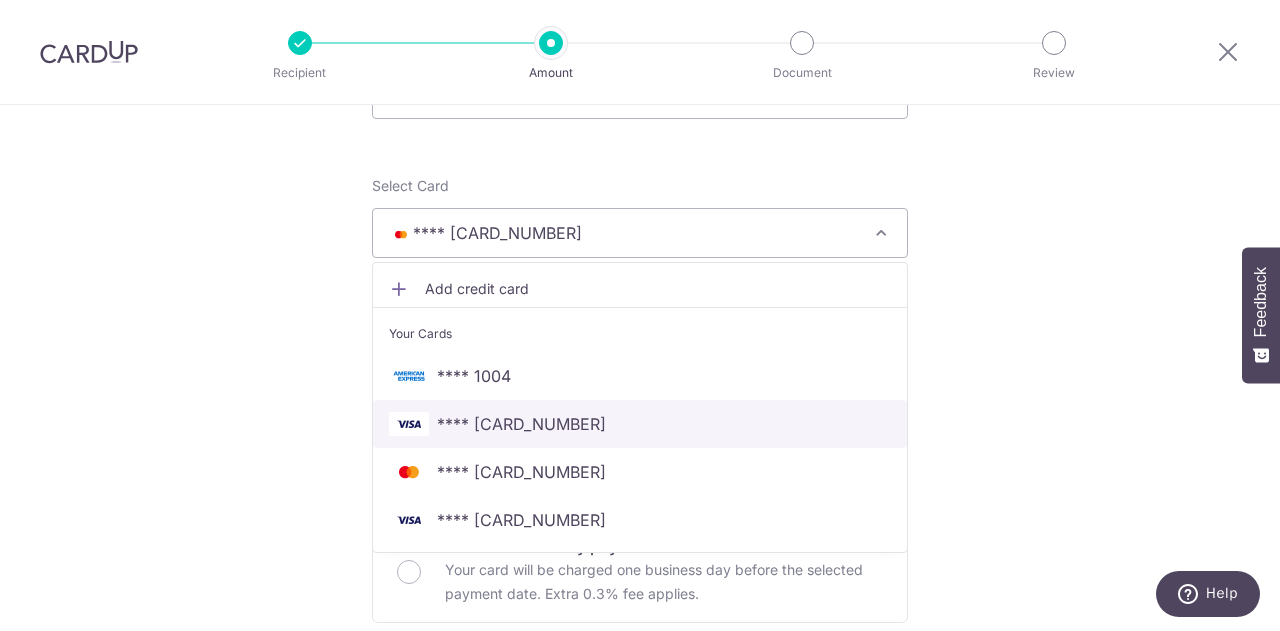 click on "**** [CARD_NUMBER]" at bounding box center [521, 424] 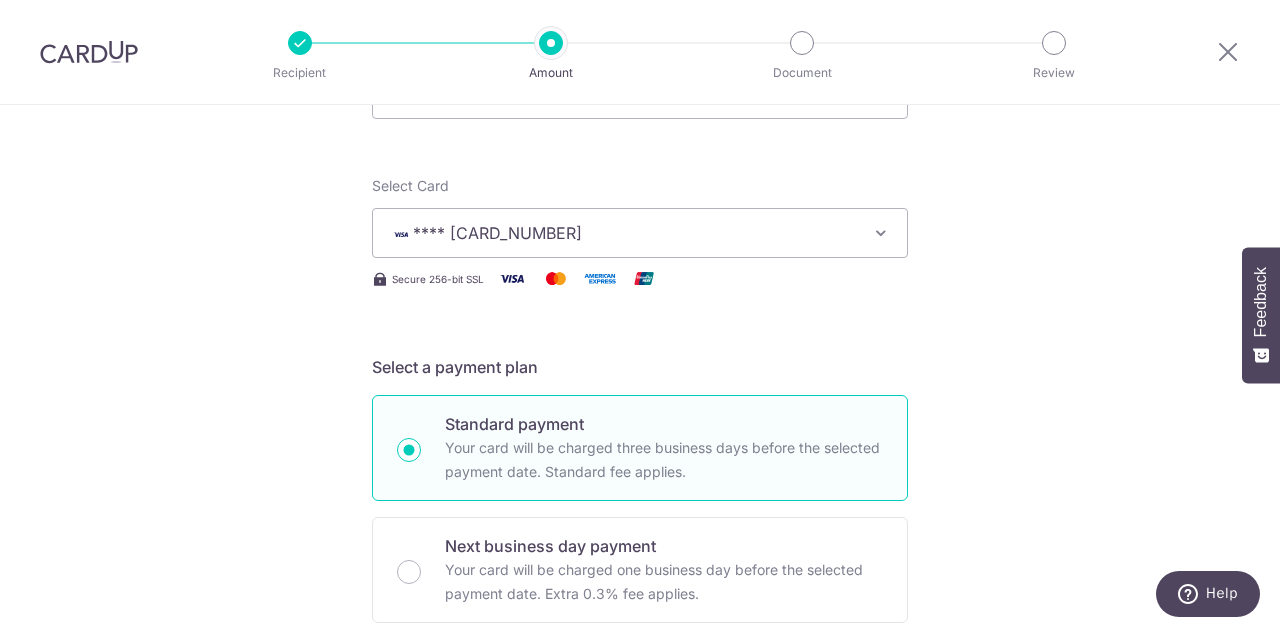 click on "Enter payment amount
SGD
995.45
995.45
Select Card
**** 6859
Add credit card
Your Cards
**** 1004
**** 6859
**** 2792
**** 0299
Secure 256-bit SSL
Text
New card details
Card" at bounding box center (640, 828) 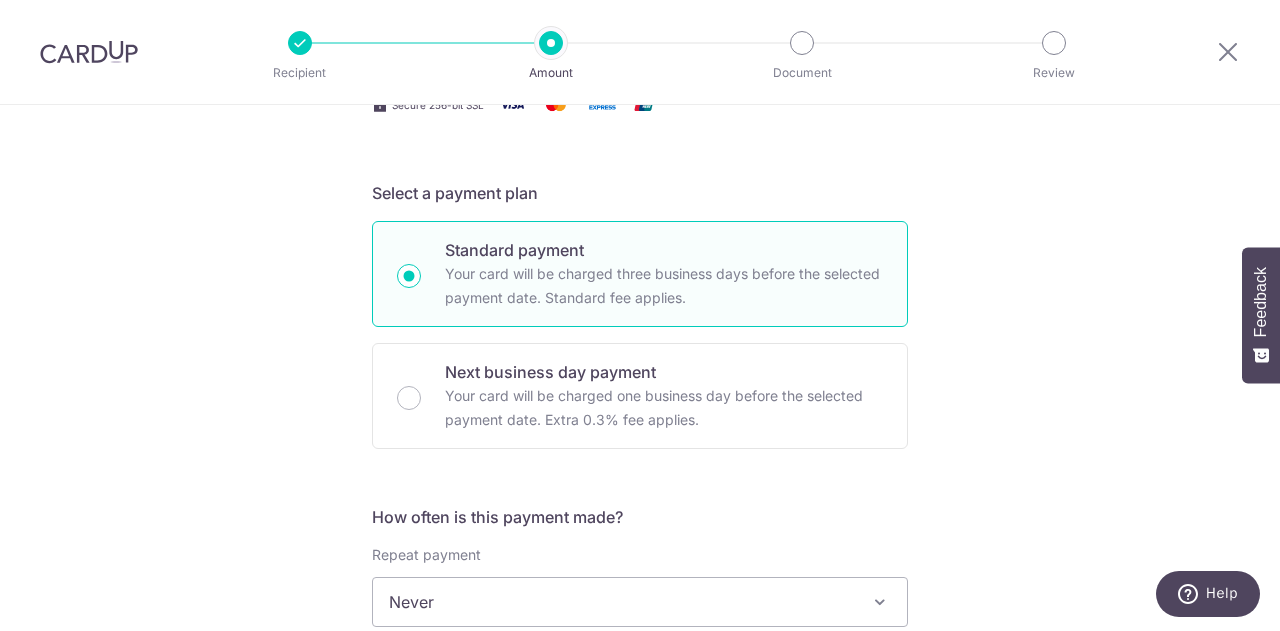 scroll, scrollTop: 600, scrollLeft: 0, axis: vertical 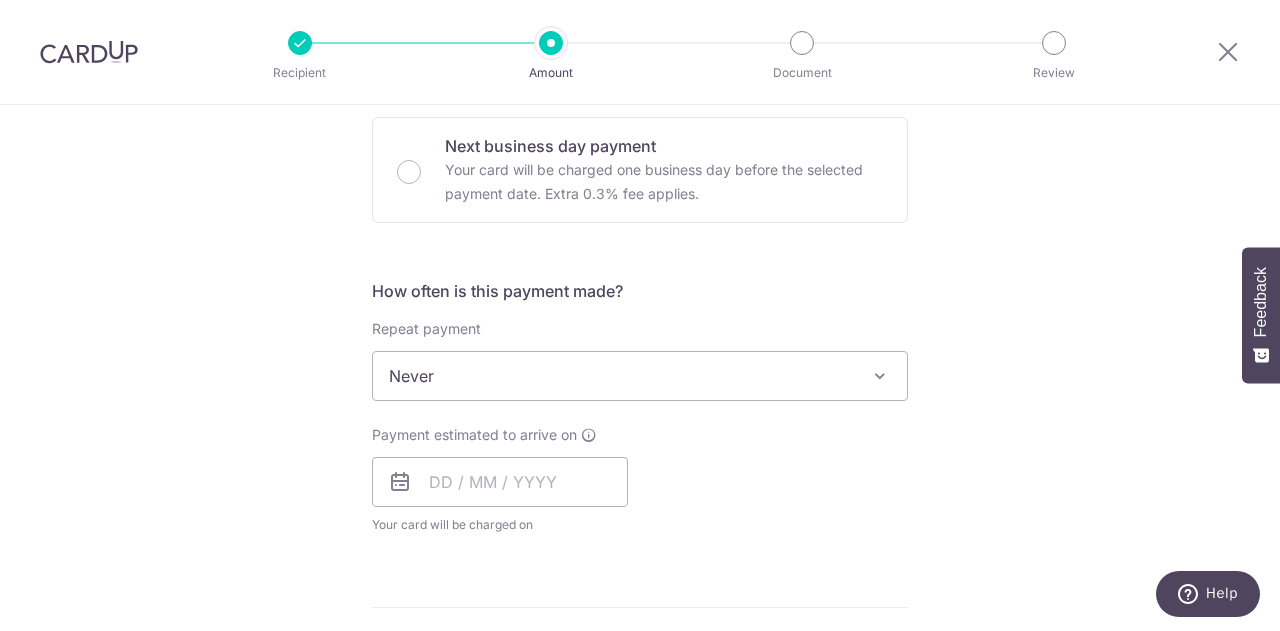 click on "Never" at bounding box center (640, 376) 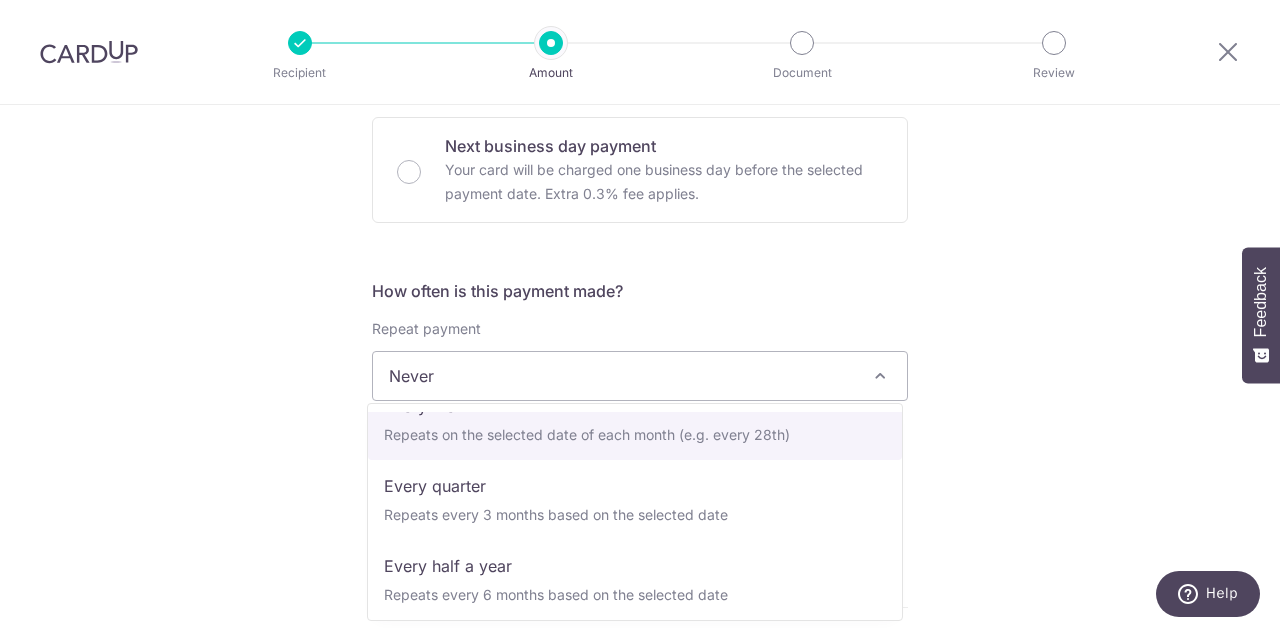 scroll, scrollTop: 200, scrollLeft: 0, axis: vertical 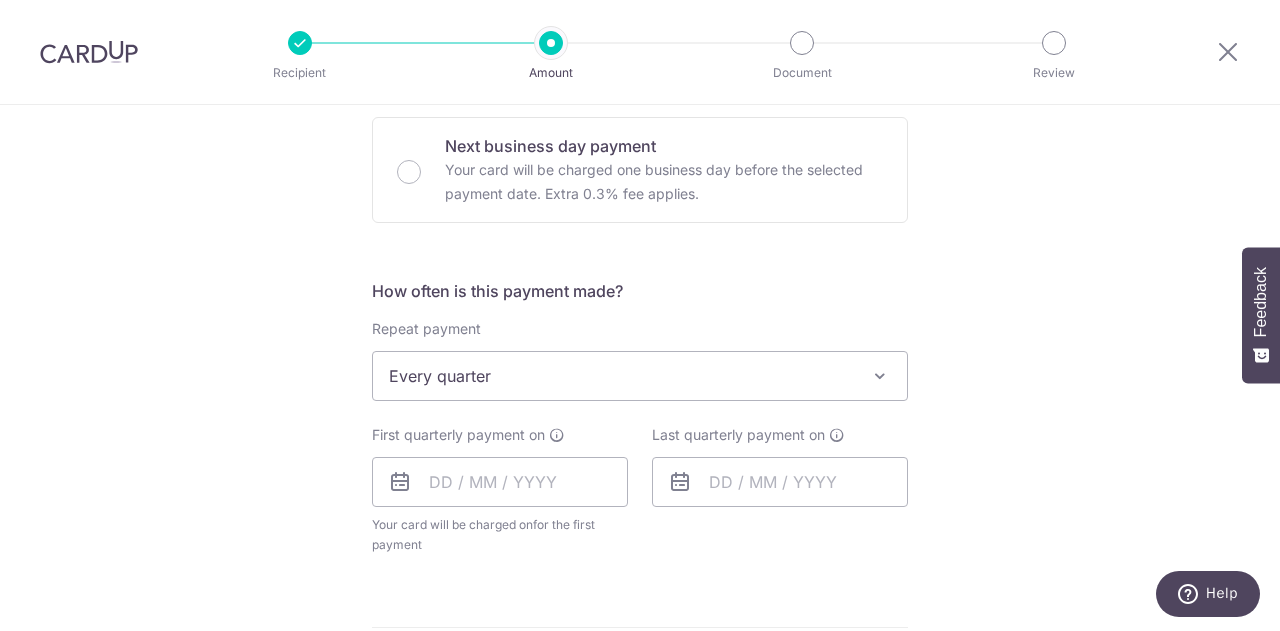 click on "Every quarter" at bounding box center [640, 376] 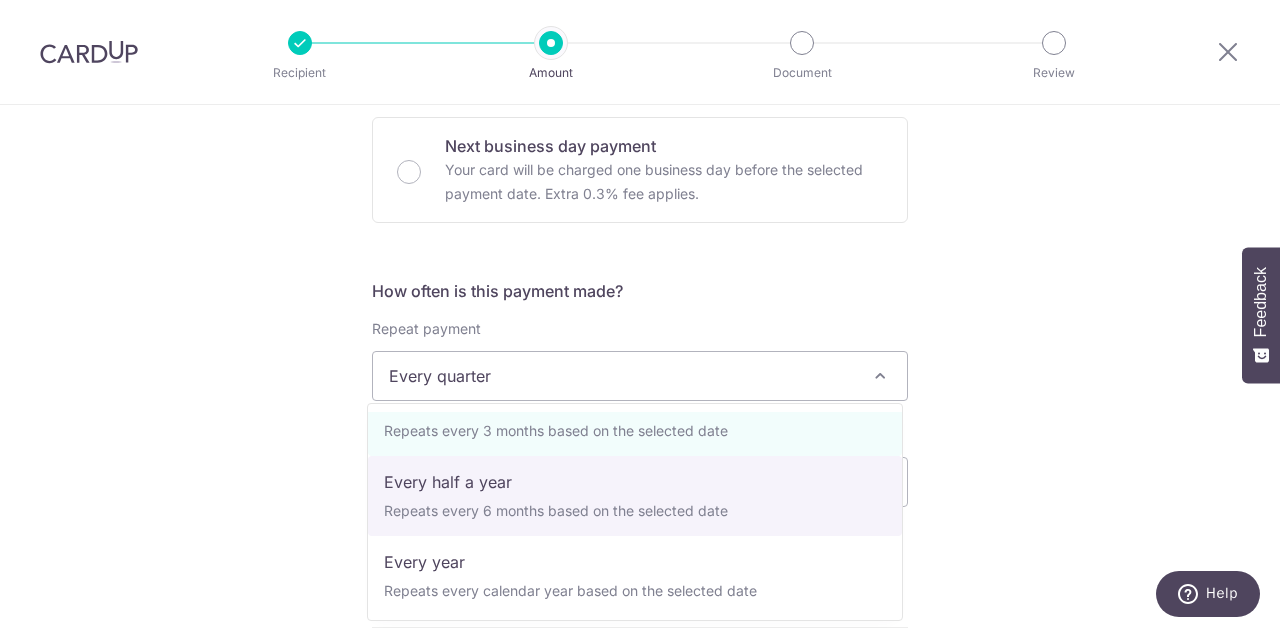scroll, scrollTop: 280, scrollLeft: 0, axis: vertical 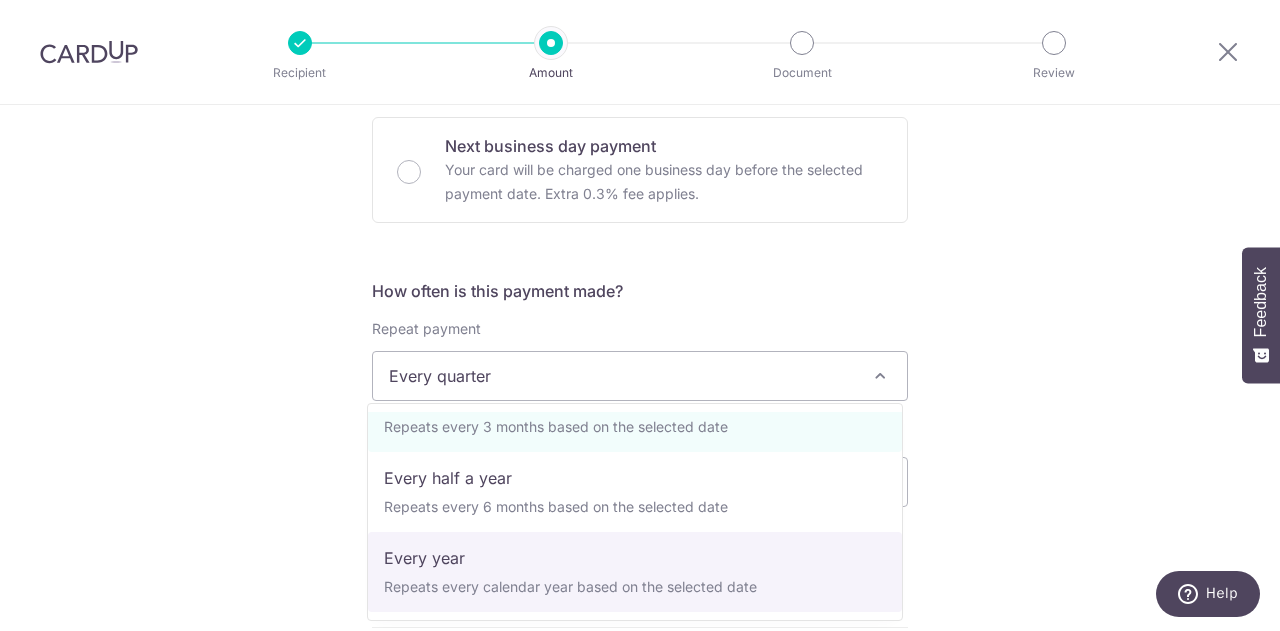 select on "6" 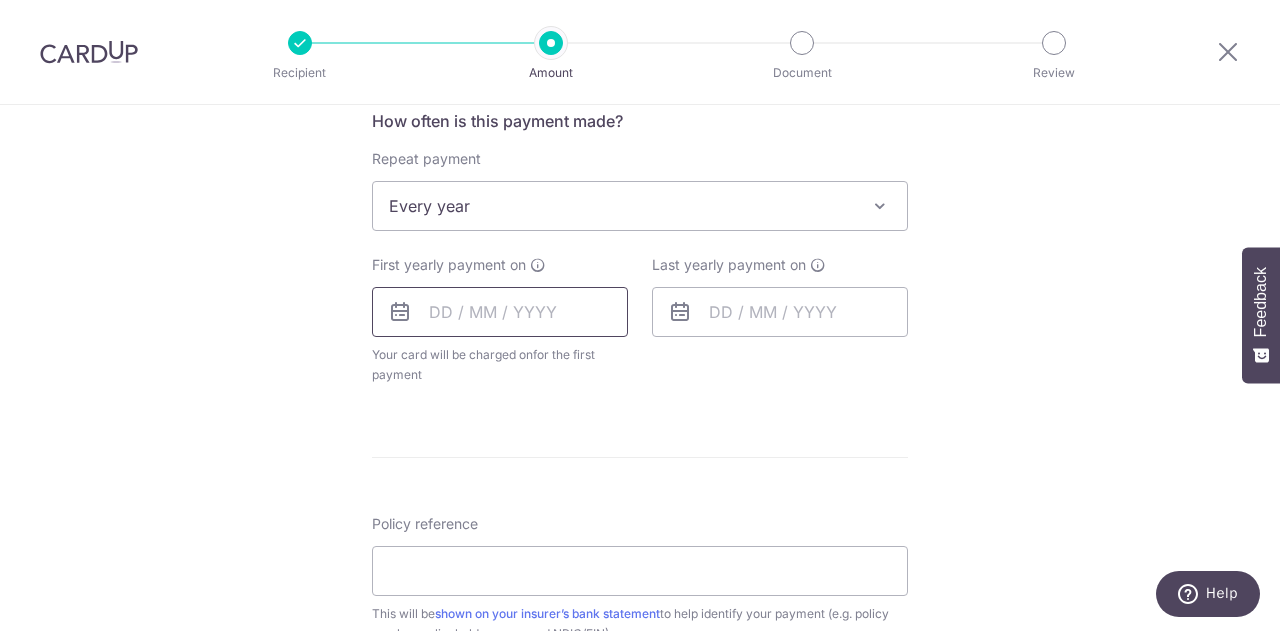 scroll, scrollTop: 800, scrollLeft: 0, axis: vertical 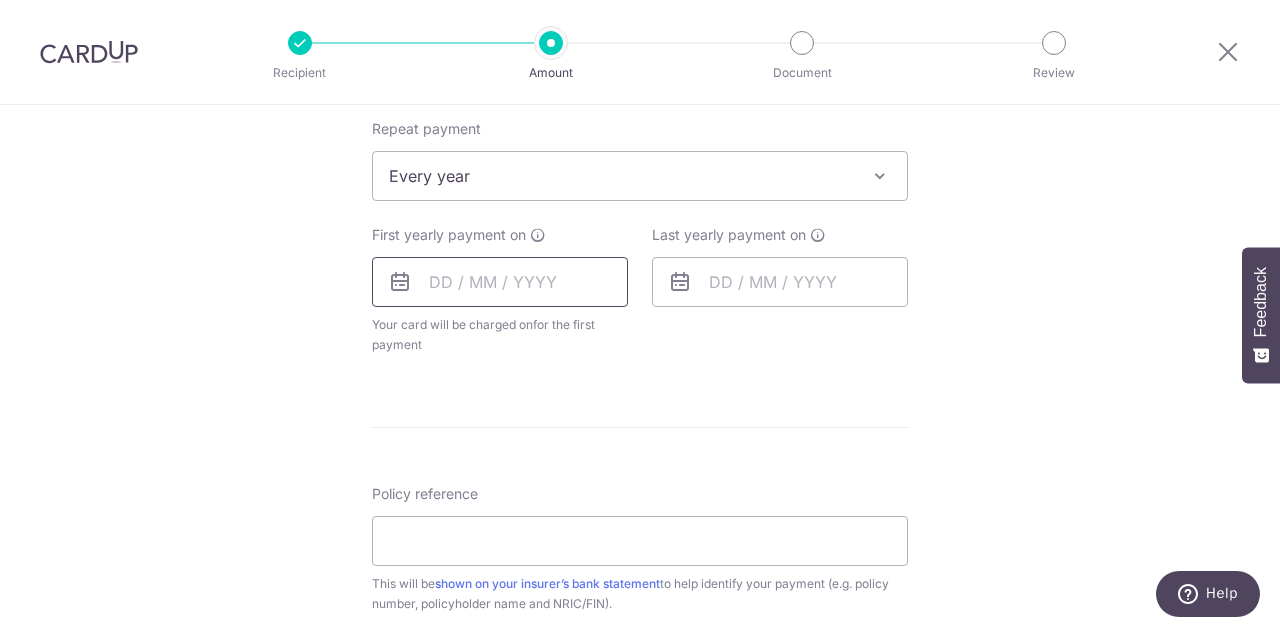 click at bounding box center (500, 282) 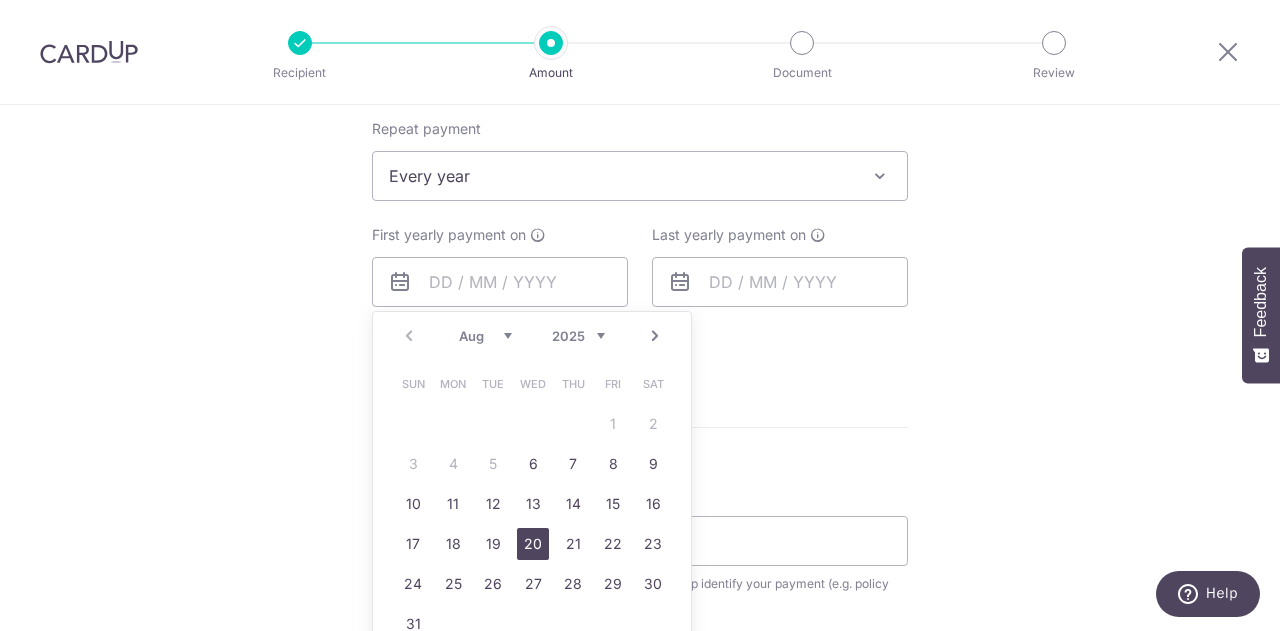 click on "20" at bounding box center [533, 544] 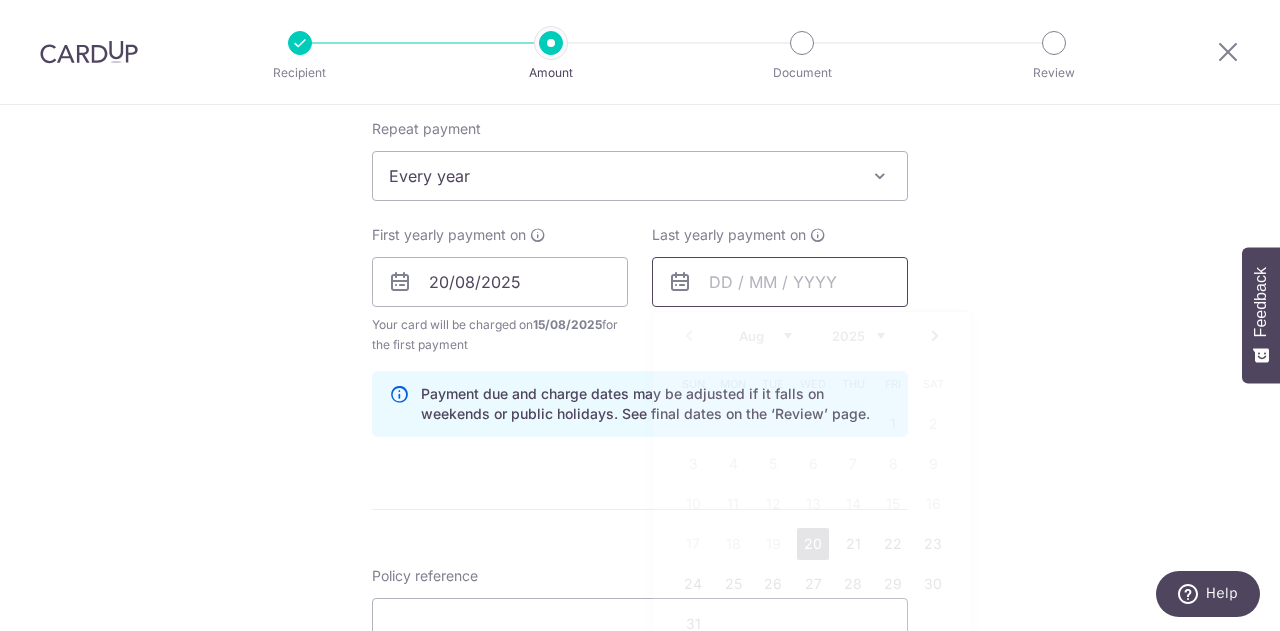 click at bounding box center [780, 282] 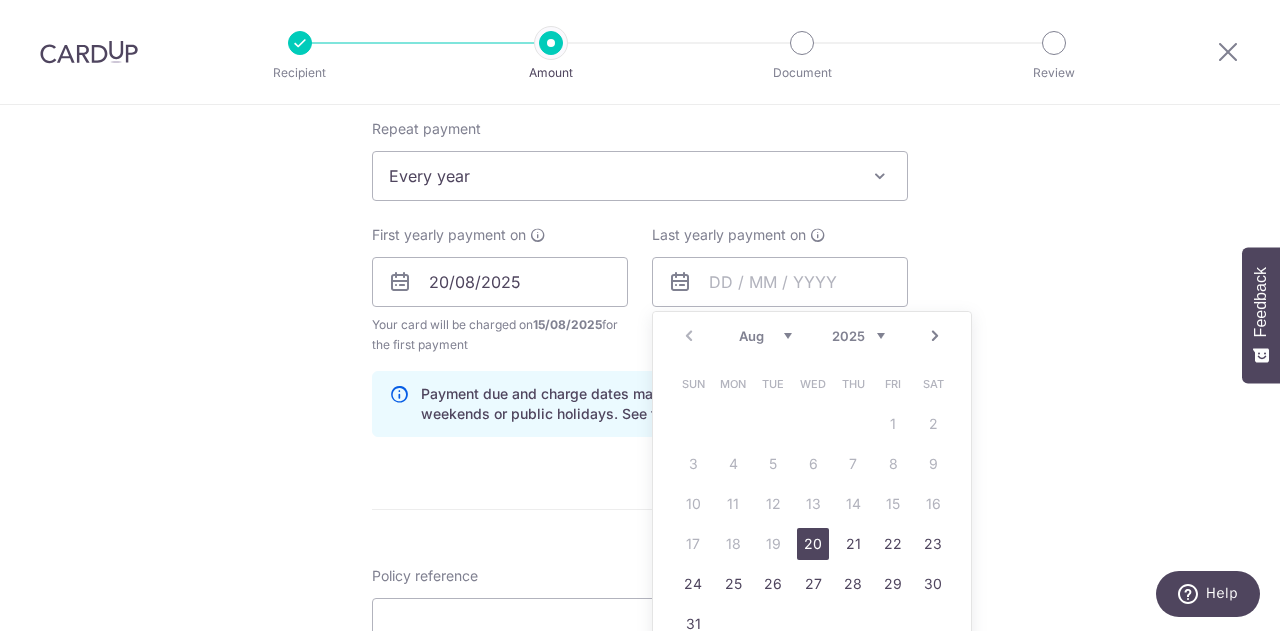 click on "2025 2026 2027 2028 2029 2030 2031 2032 2033 2034 2035" at bounding box center [858, 336] 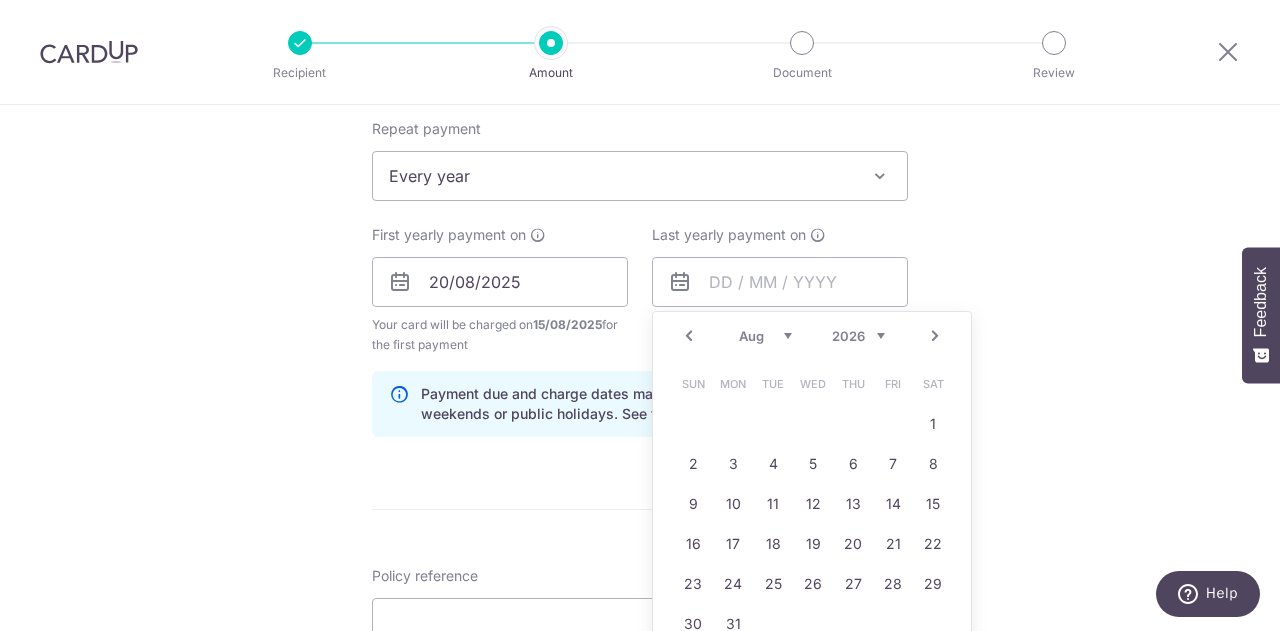 click on "2025 2026 2027 2028 2029 2030 2031 2032 2033 2034 2035" at bounding box center (858, 336) 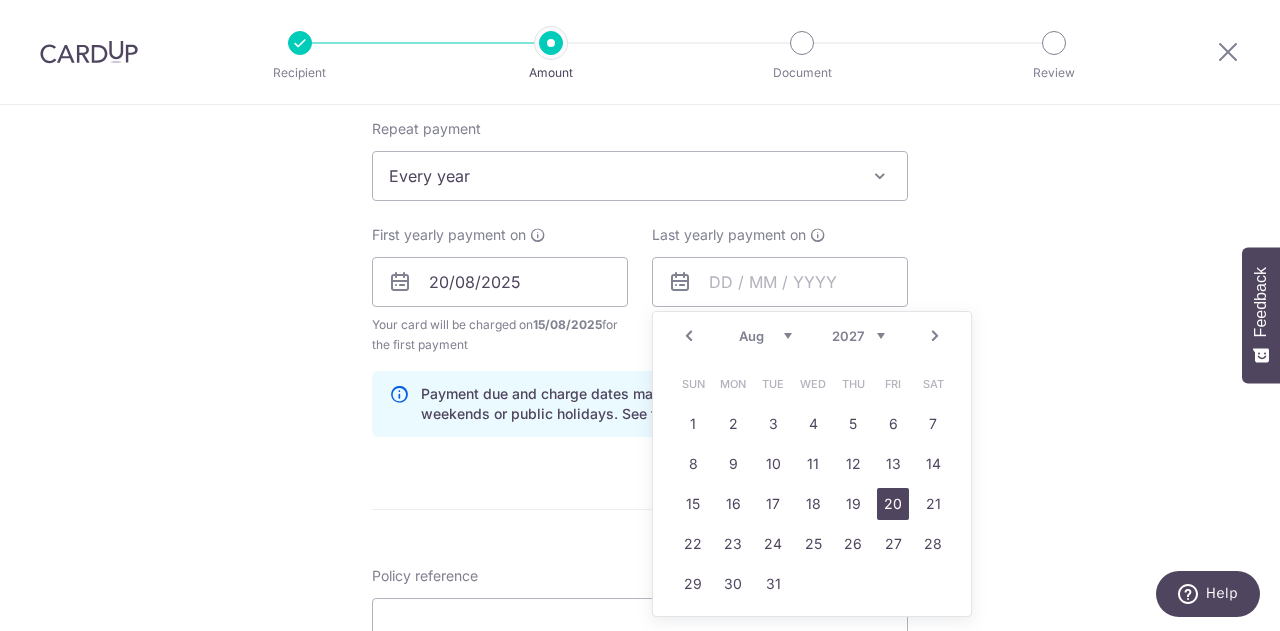 click on "20" at bounding box center [893, 504] 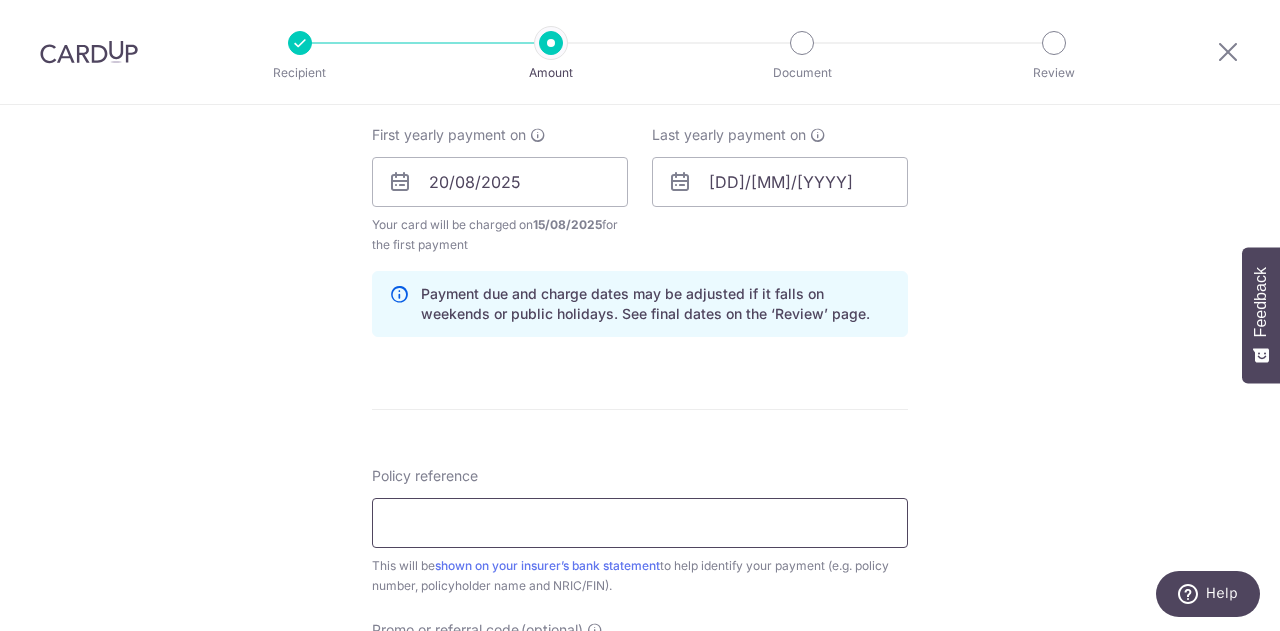 click on "Policy reference" at bounding box center (640, 523) 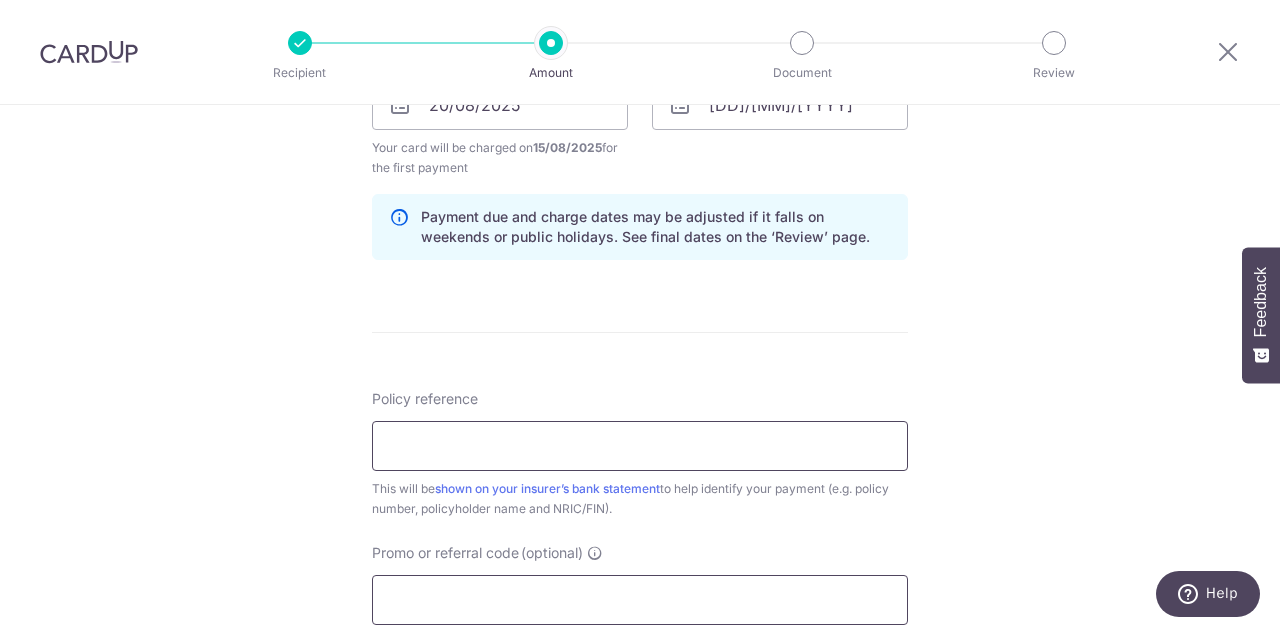scroll, scrollTop: 1200, scrollLeft: 0, axis: vertical 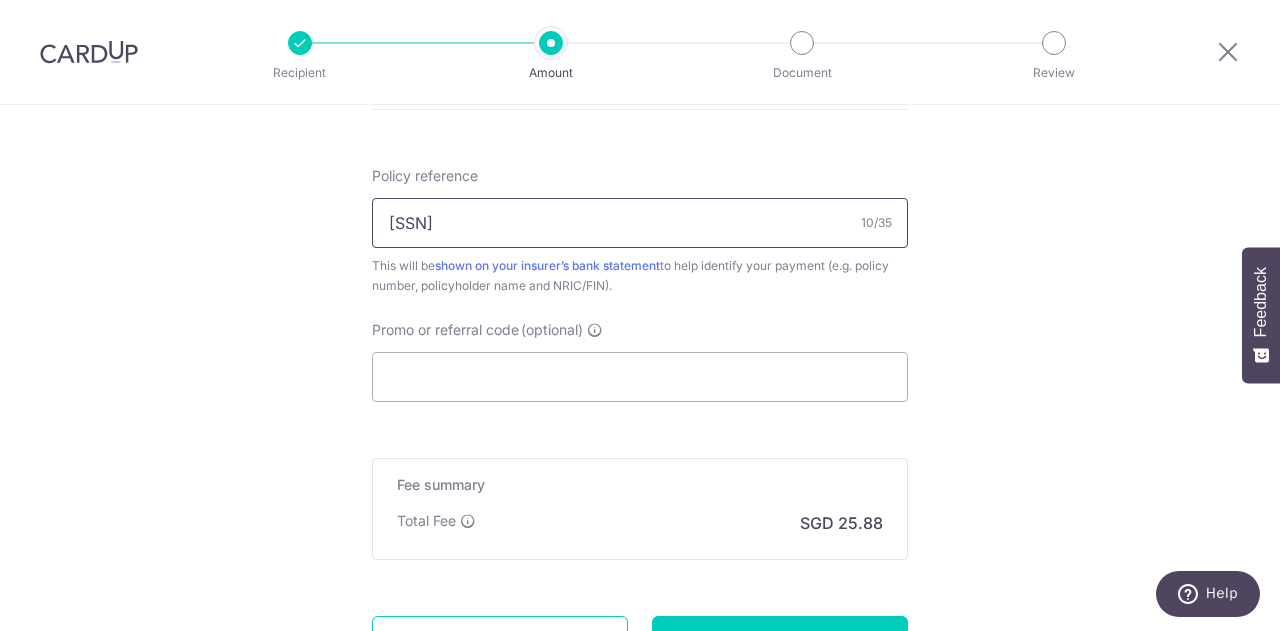 type on "0245908898" 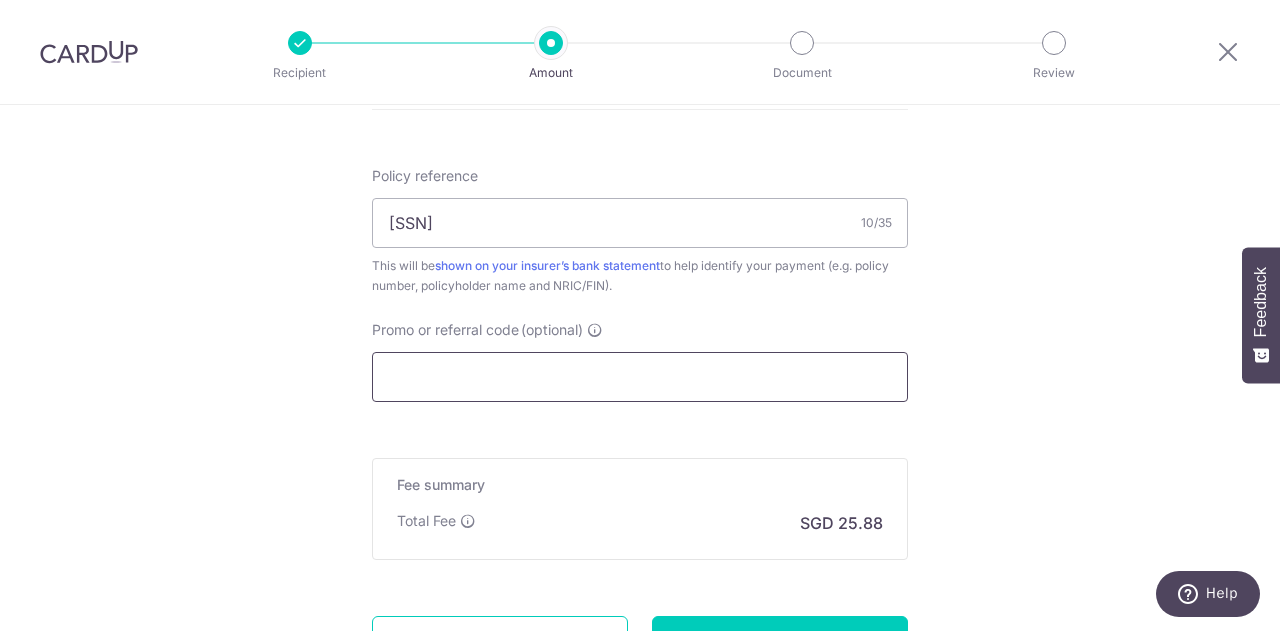 click on "Promo or referral code
(optional)" at bounding box center [640, 377] 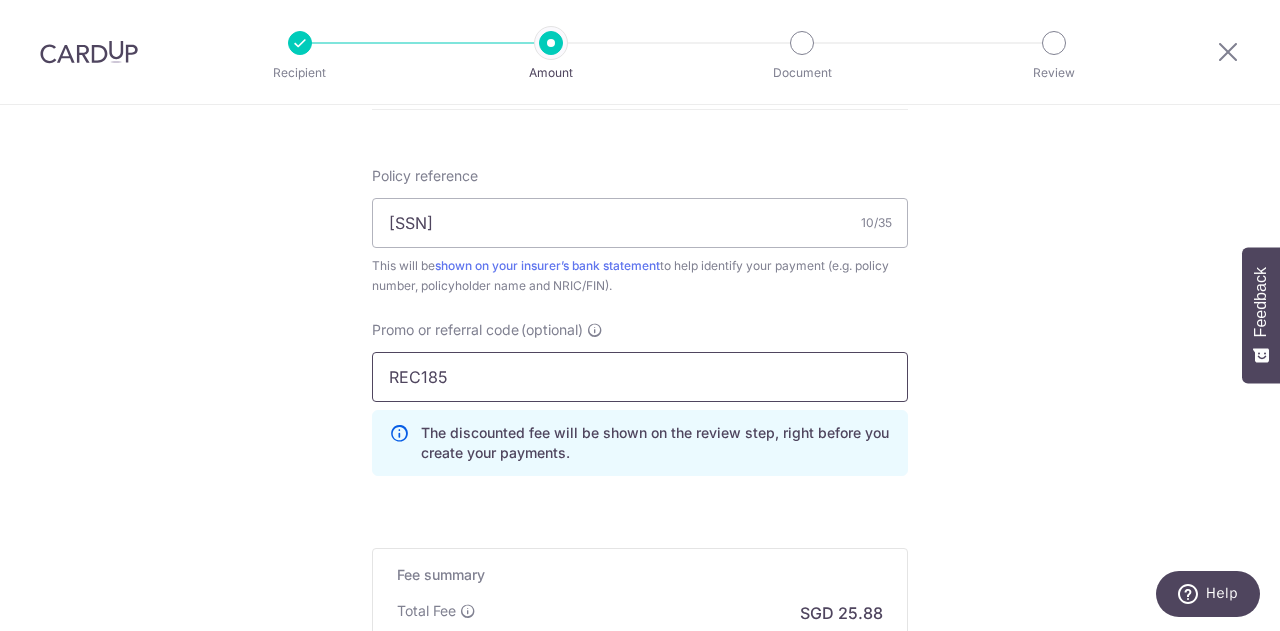 type on "REC185" 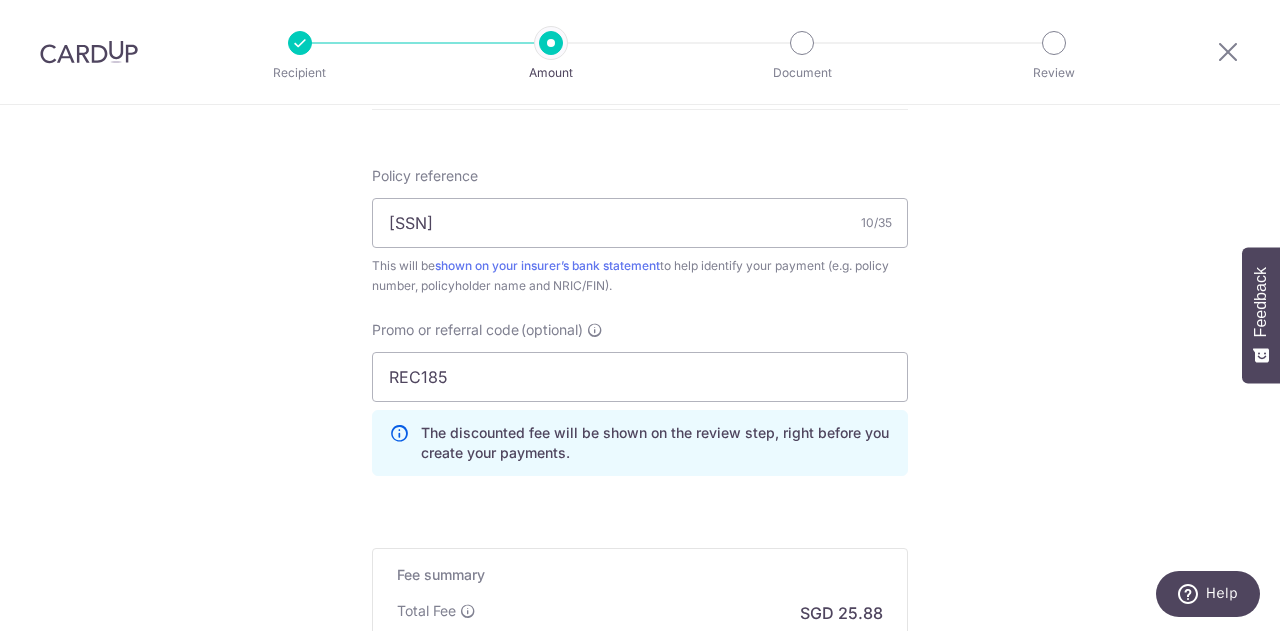 click on "Tell us more about your payment
Enter payment amount
SGD
995.45
995.45
Select Card
**** 6859
Add credit card
Your Cards
**** 1004
**** 6859
**** 2792
**** 0299
Secure 256-bit SSL
Text
New card details
Card" at bounding box center (640, -95) 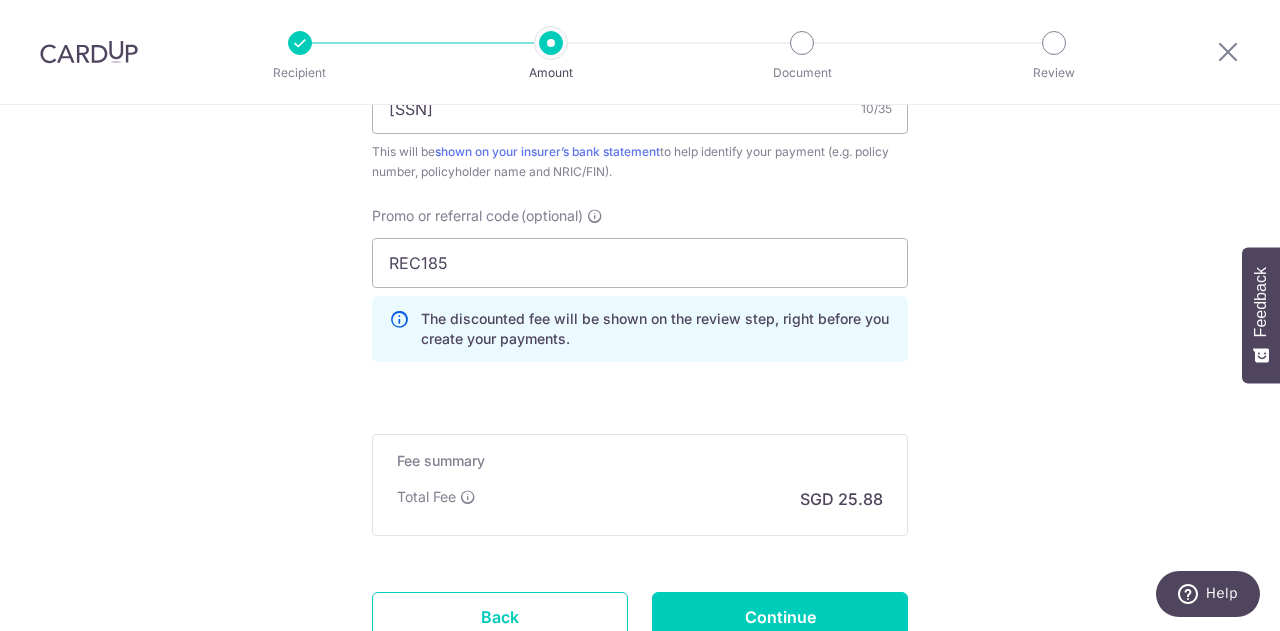 scroll, scrollTop: 1400, scrollLeft: 0, axis: vertical 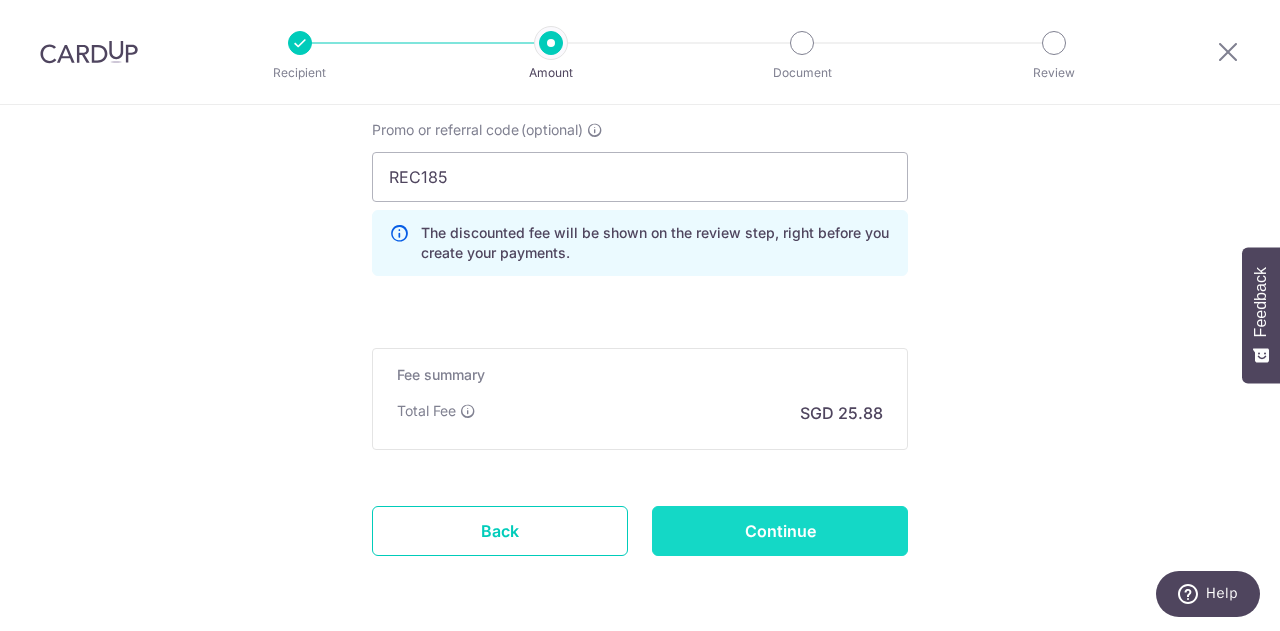 click on "Continue" at bounding box center [780, 531] 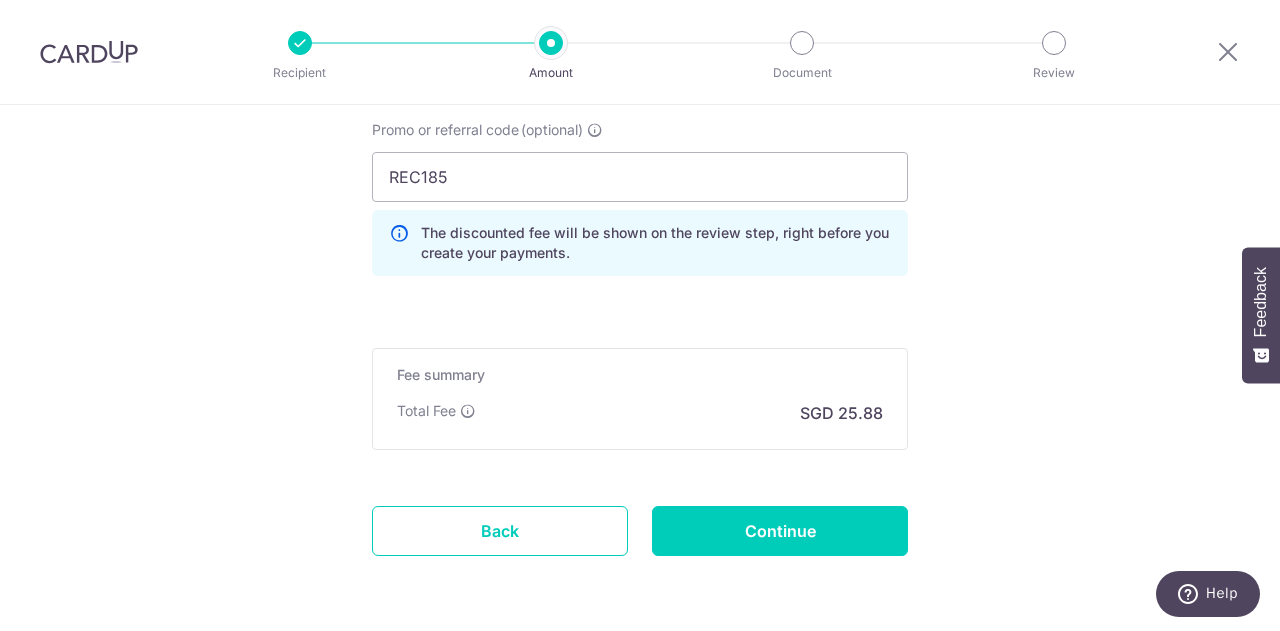 type on "Create Schedule" 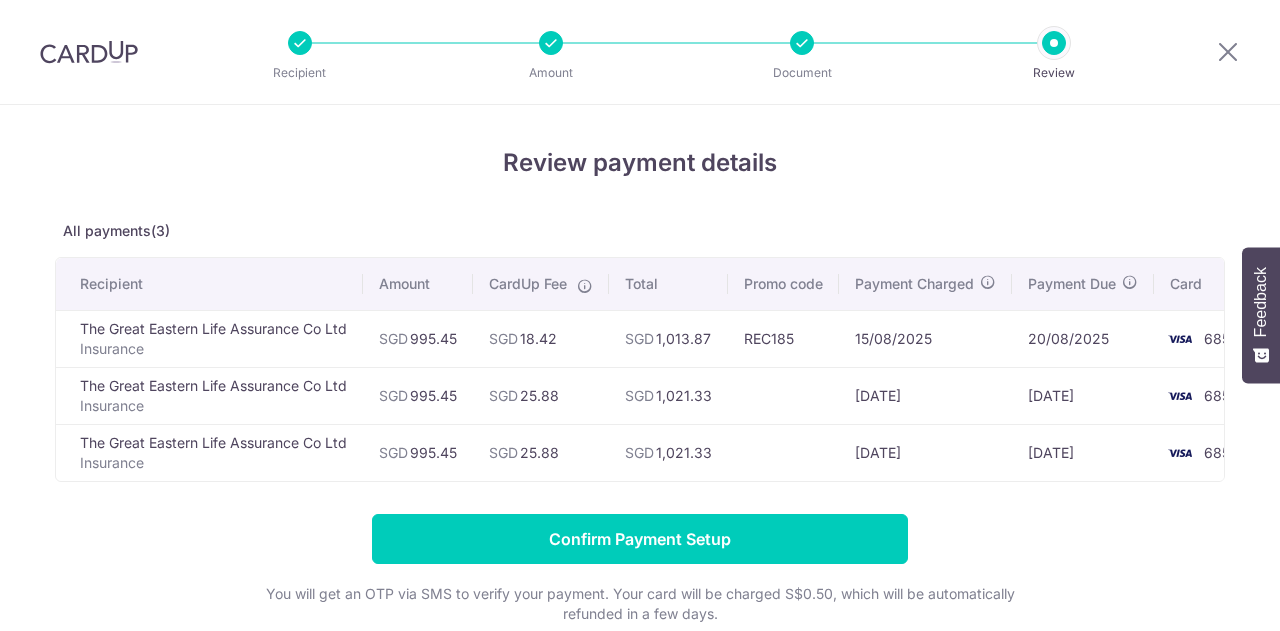 scroll, scrollTop: 0, scrollLeft: 0, axis: both 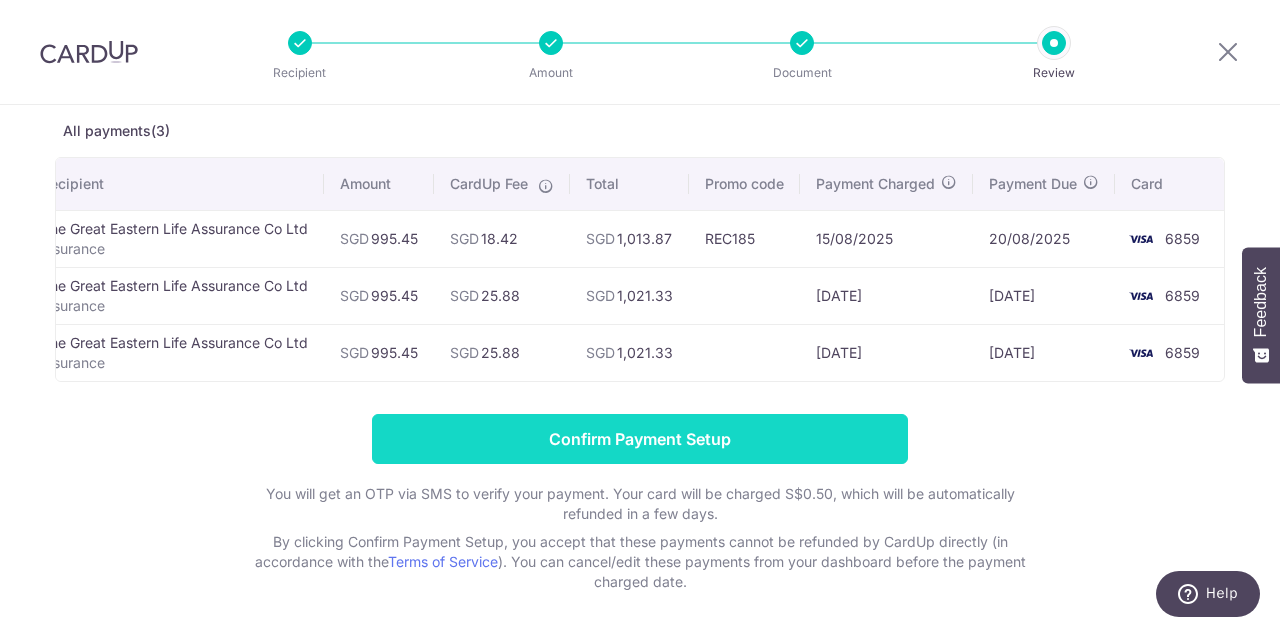 click on "Confirm Payment Setup" at bounding box center [640, 439] 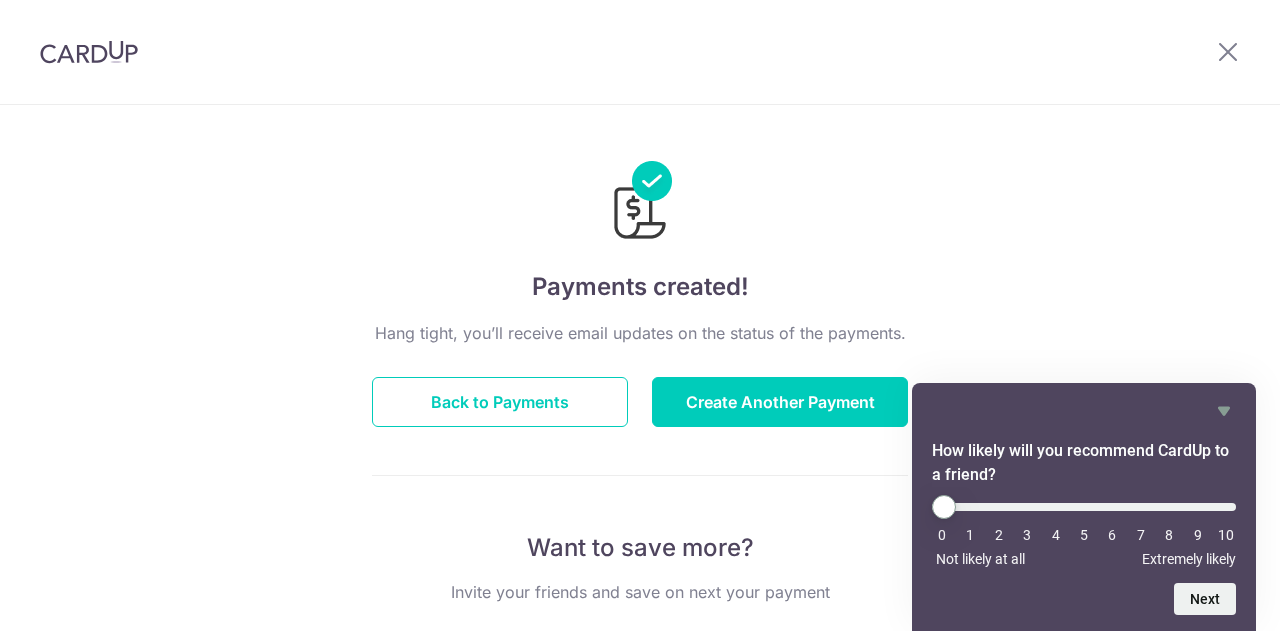 scroll, scrollTop: 0, scrollLeft: 0, axis: both 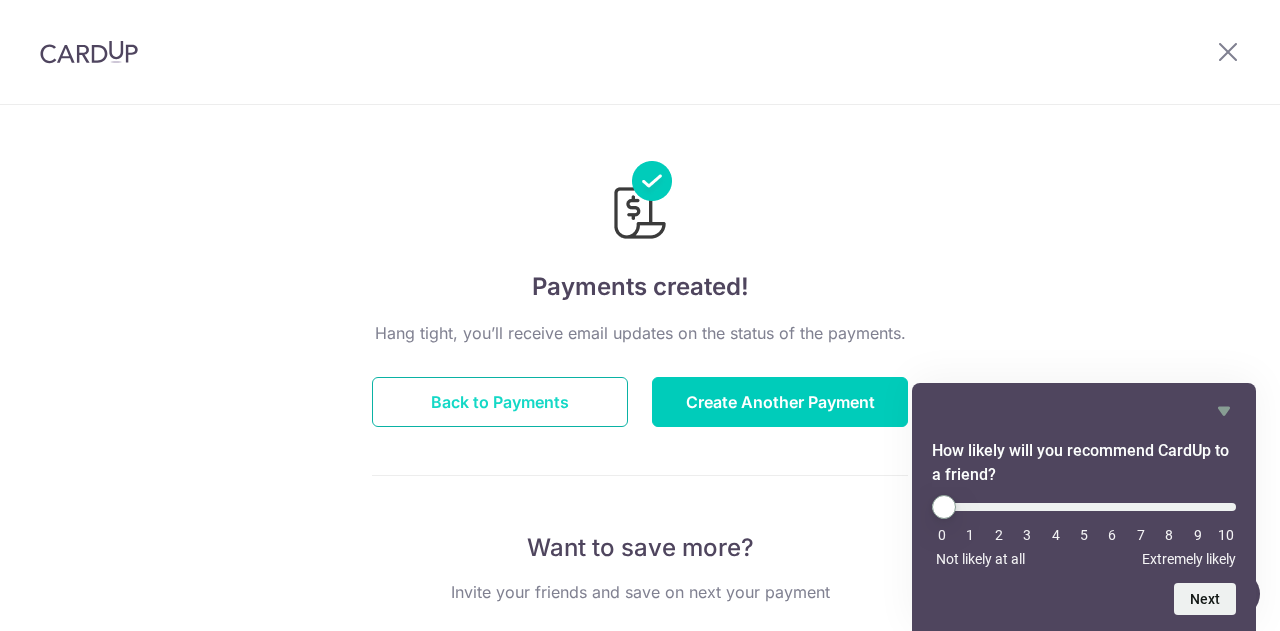 click on "Back to Payments" at bounding box center [500, 402] 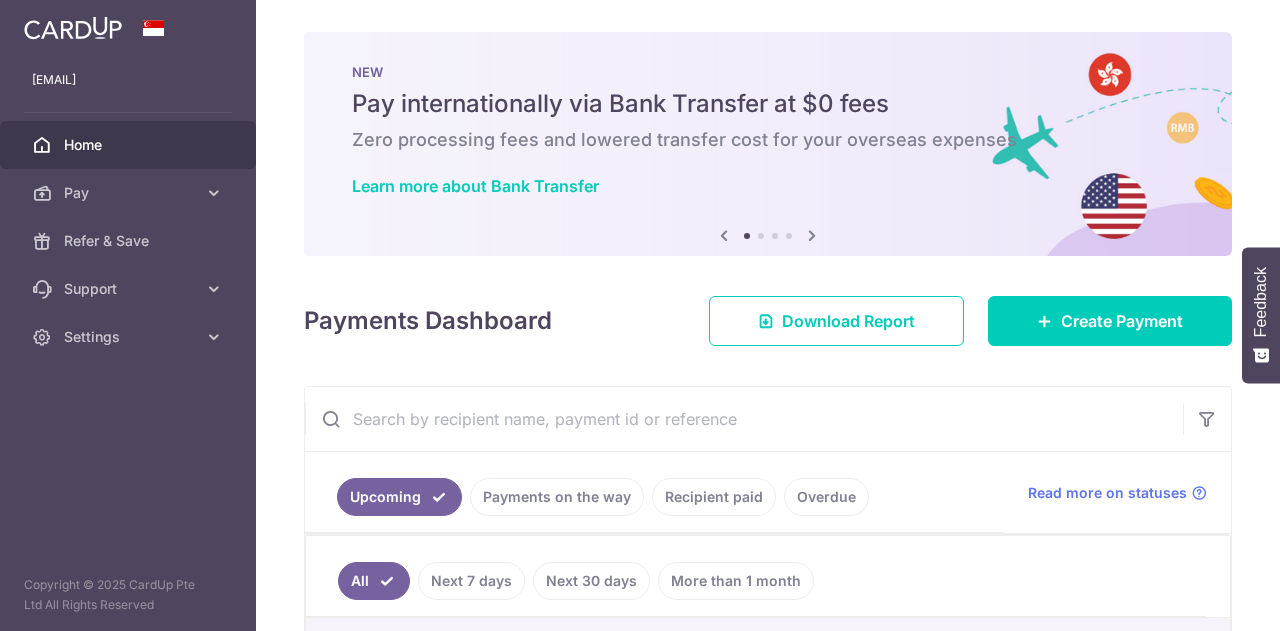 scroll, scrollTop: 0, scrollLeft: 0, axis: both 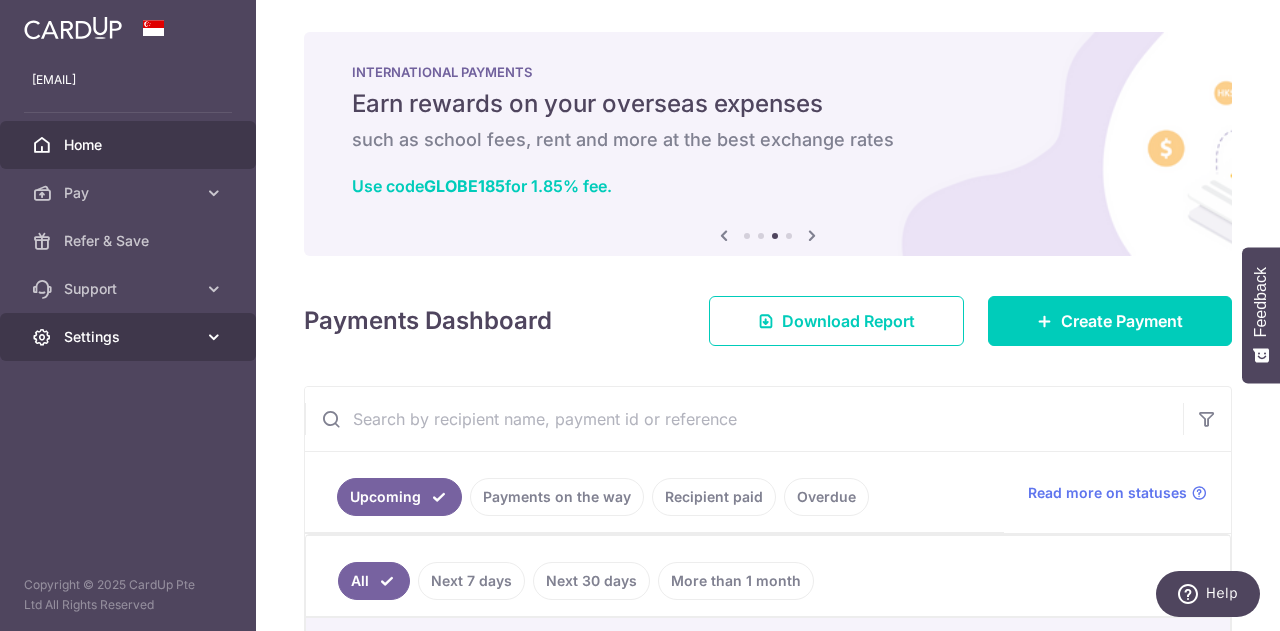 click on "Settings" at bounding box center (130, 337) 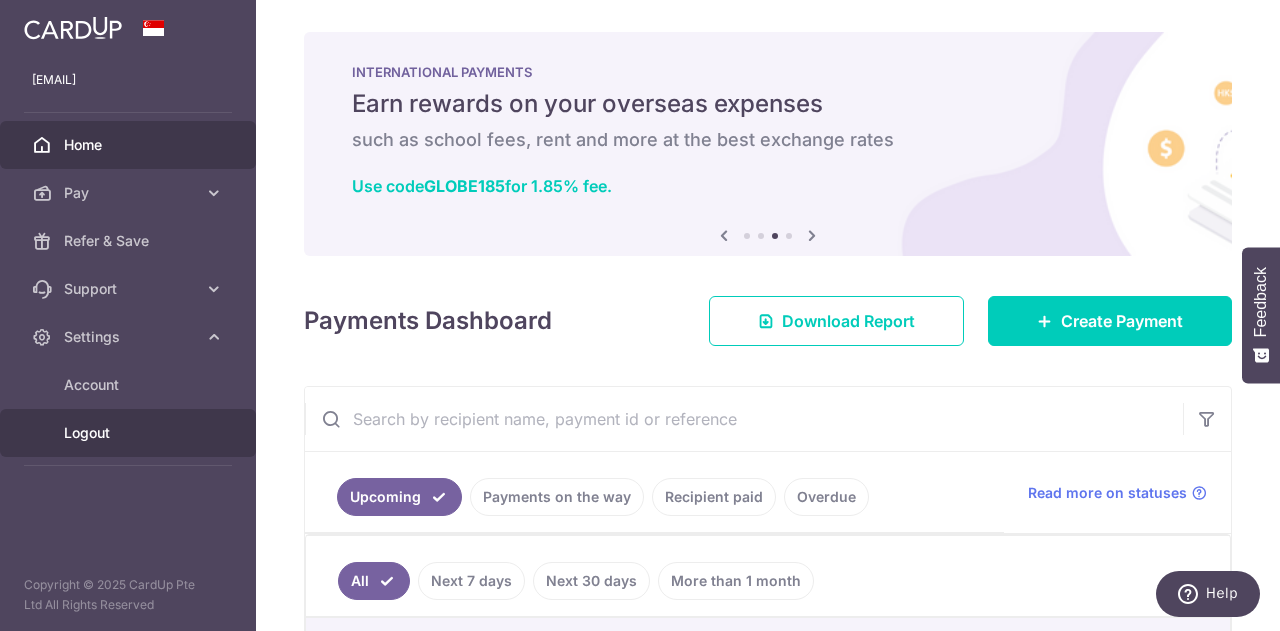 click on "Logout" at bounding box center (130, 433) 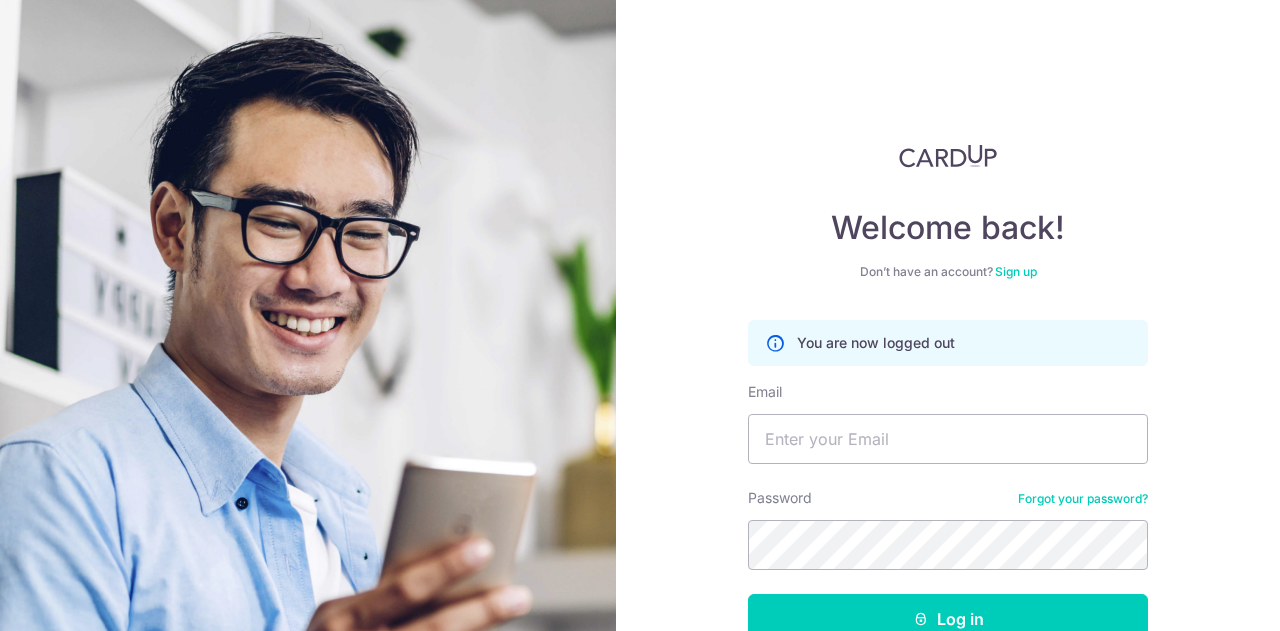 scroll, scrollTop: 0, scrollLeft: 0, axis: both 